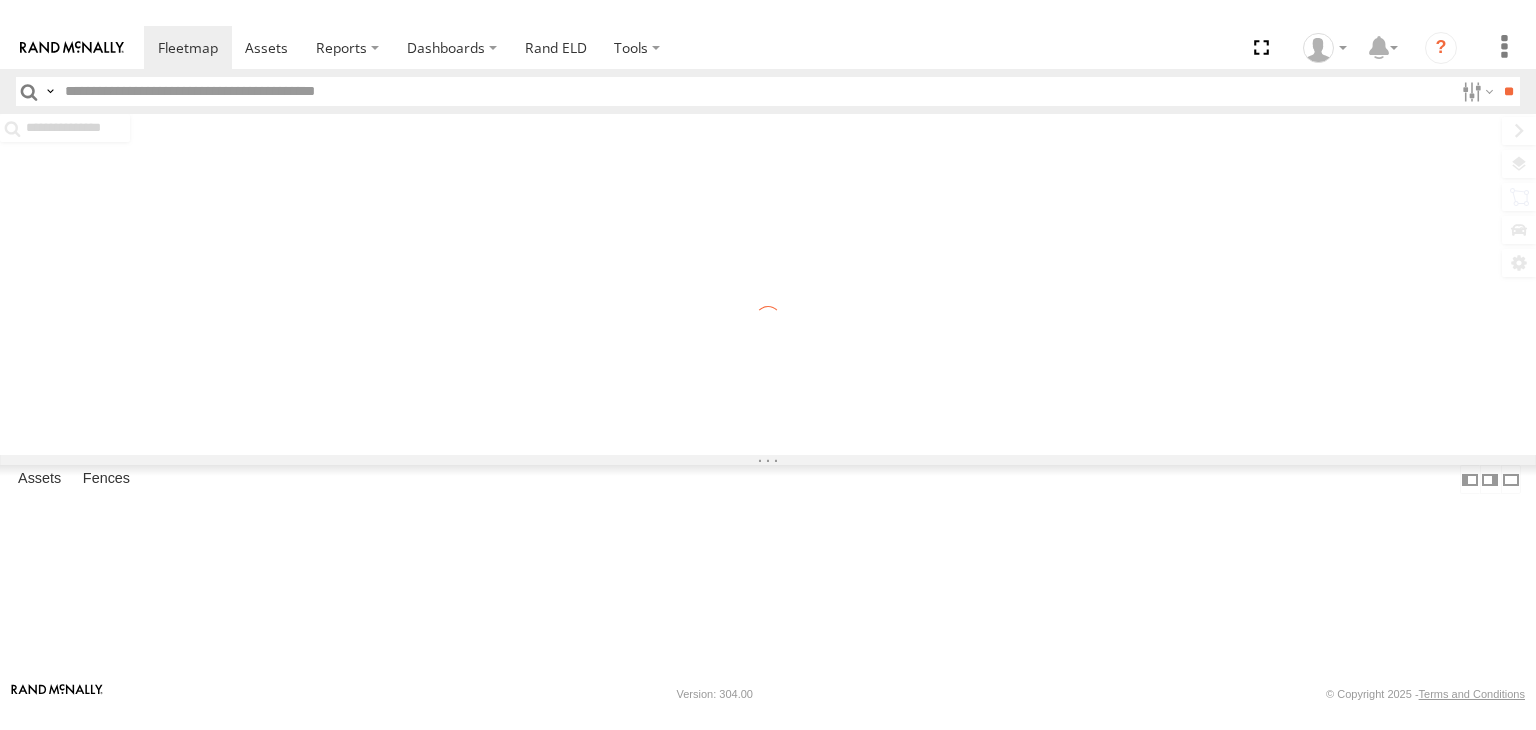 scroll, scrollTop: 0, scrollLeft: 0, axis: both 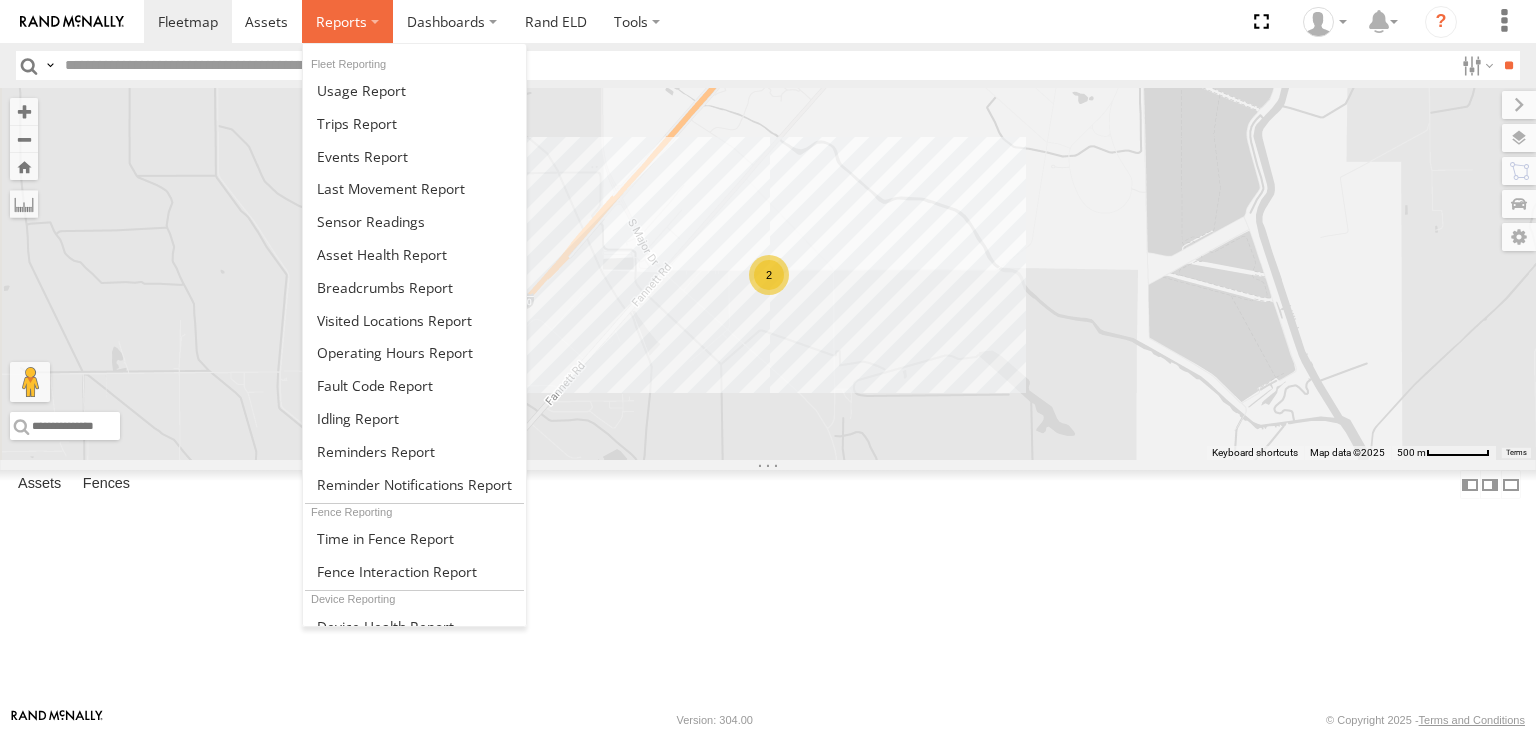 click at bounding box center (341, 21) 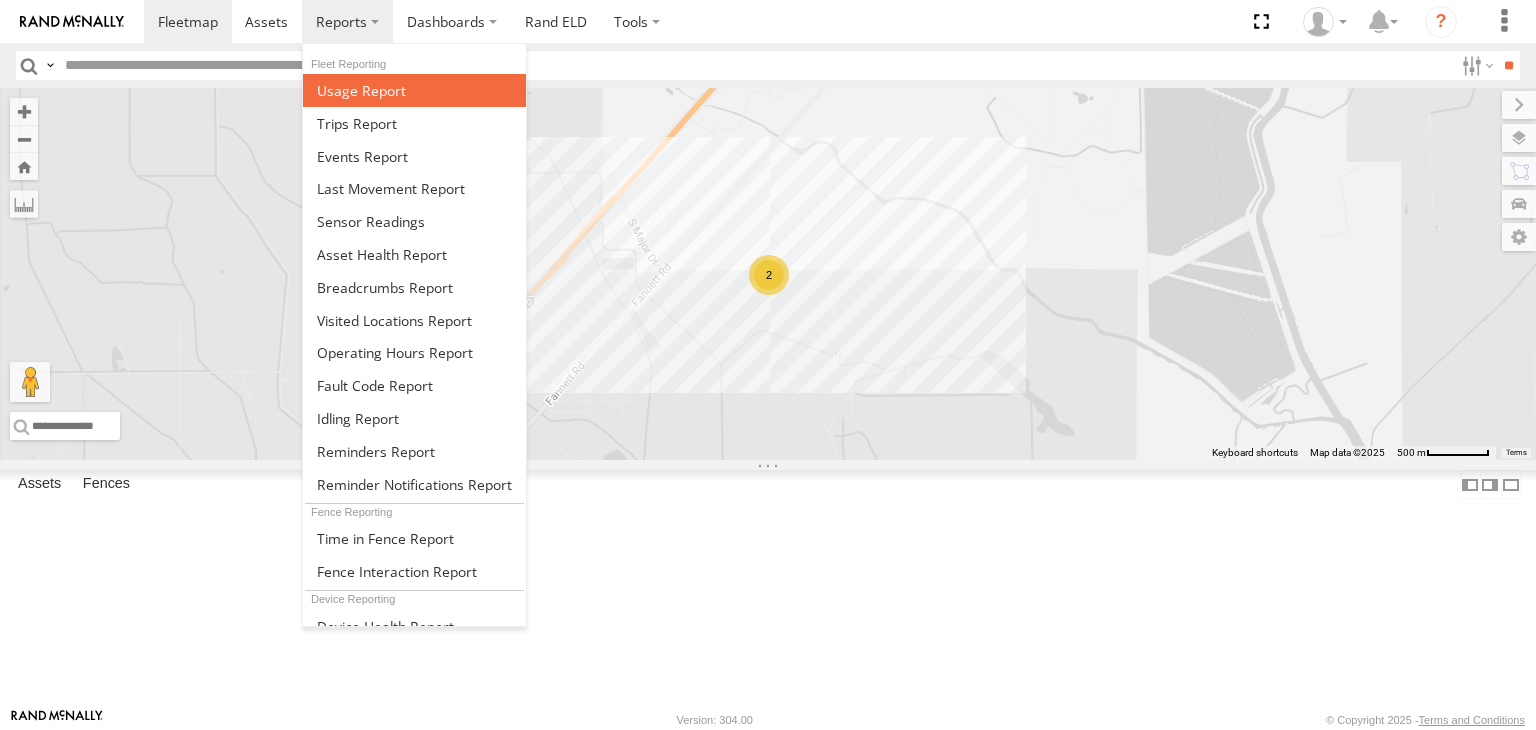 click at bounding box center (361, 90) 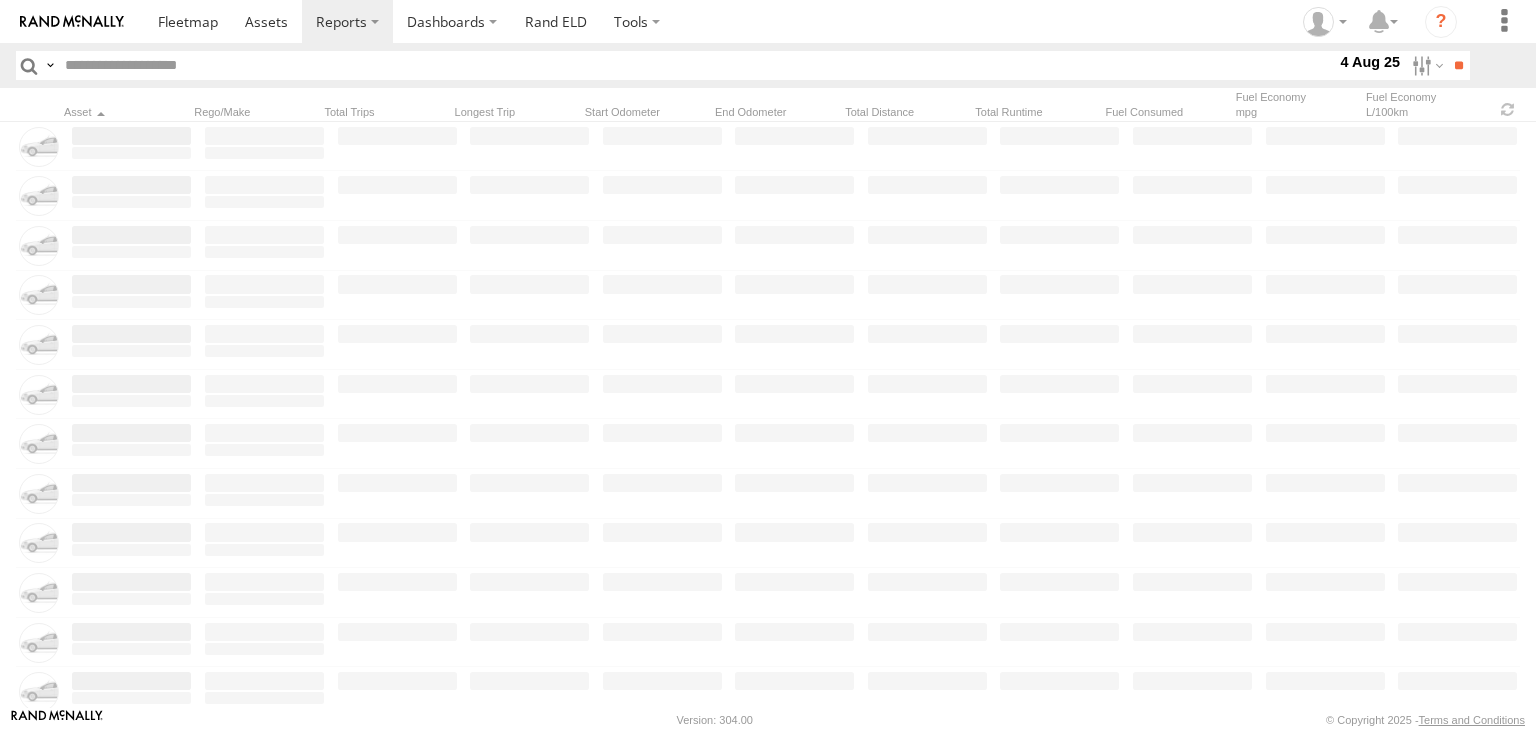 scroll, scrollTop: 0, scrollLeft: 0, axis: both 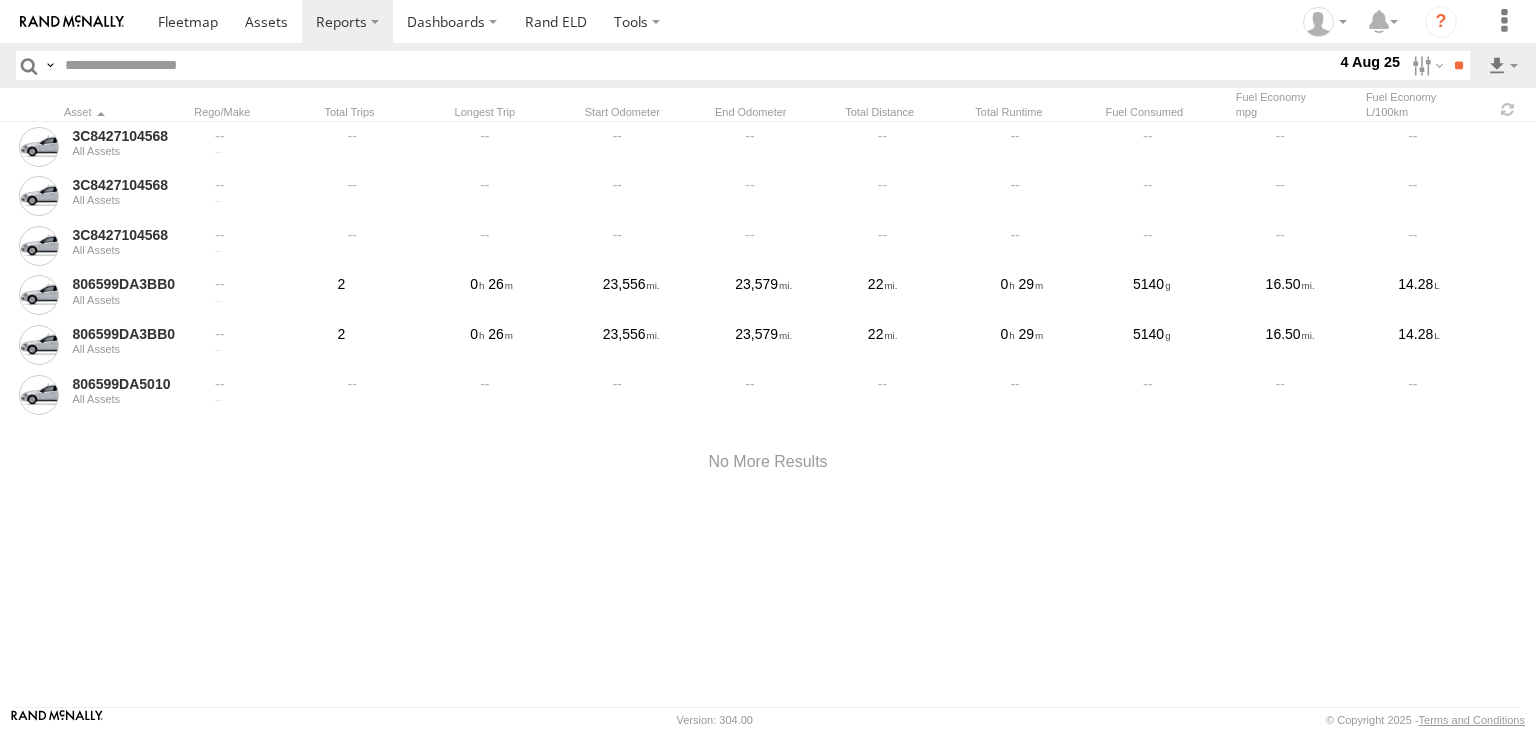 click on "4 Aug 25" at bounding box center (1370, 62) 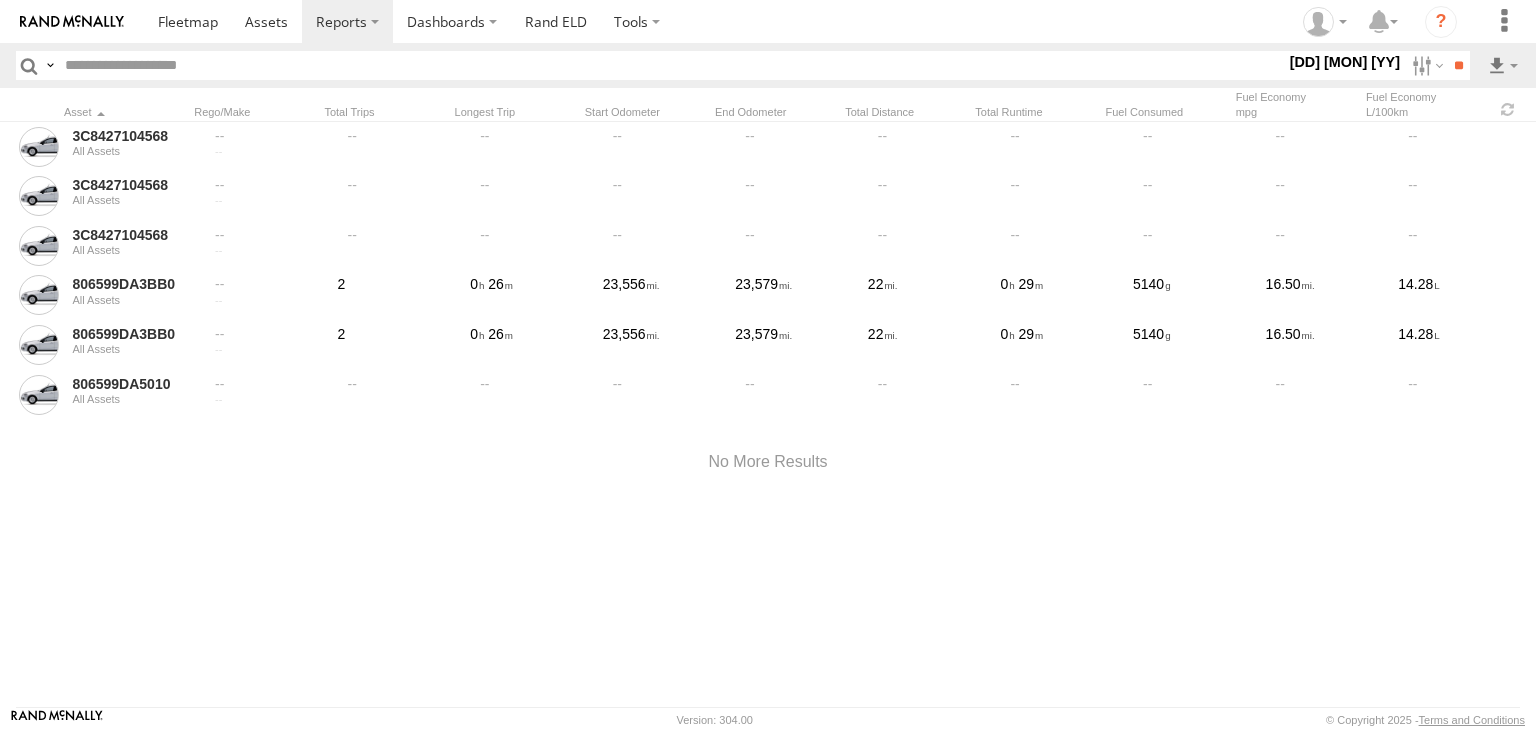 click at bounding box center (0, 0) 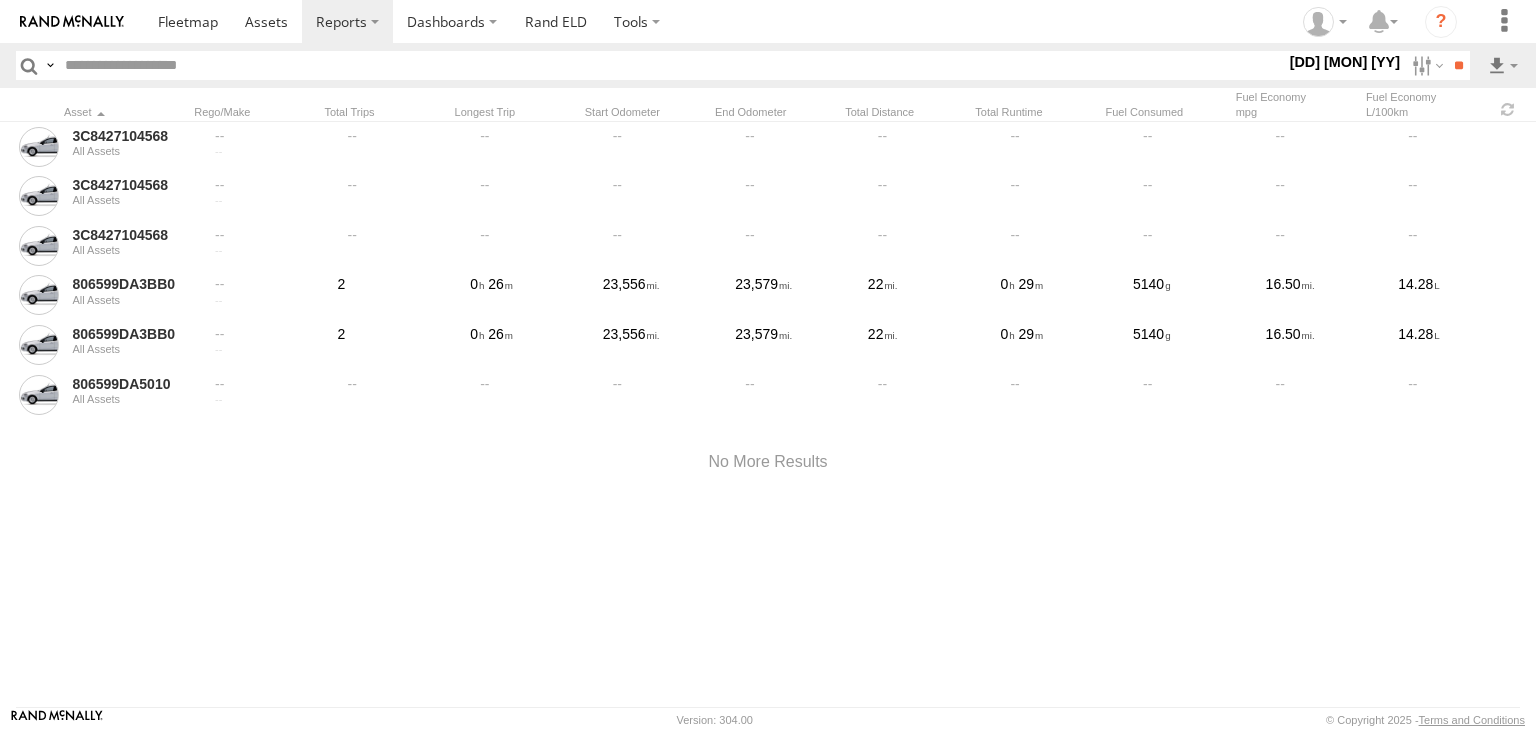 click at bounding box center (0, 0) 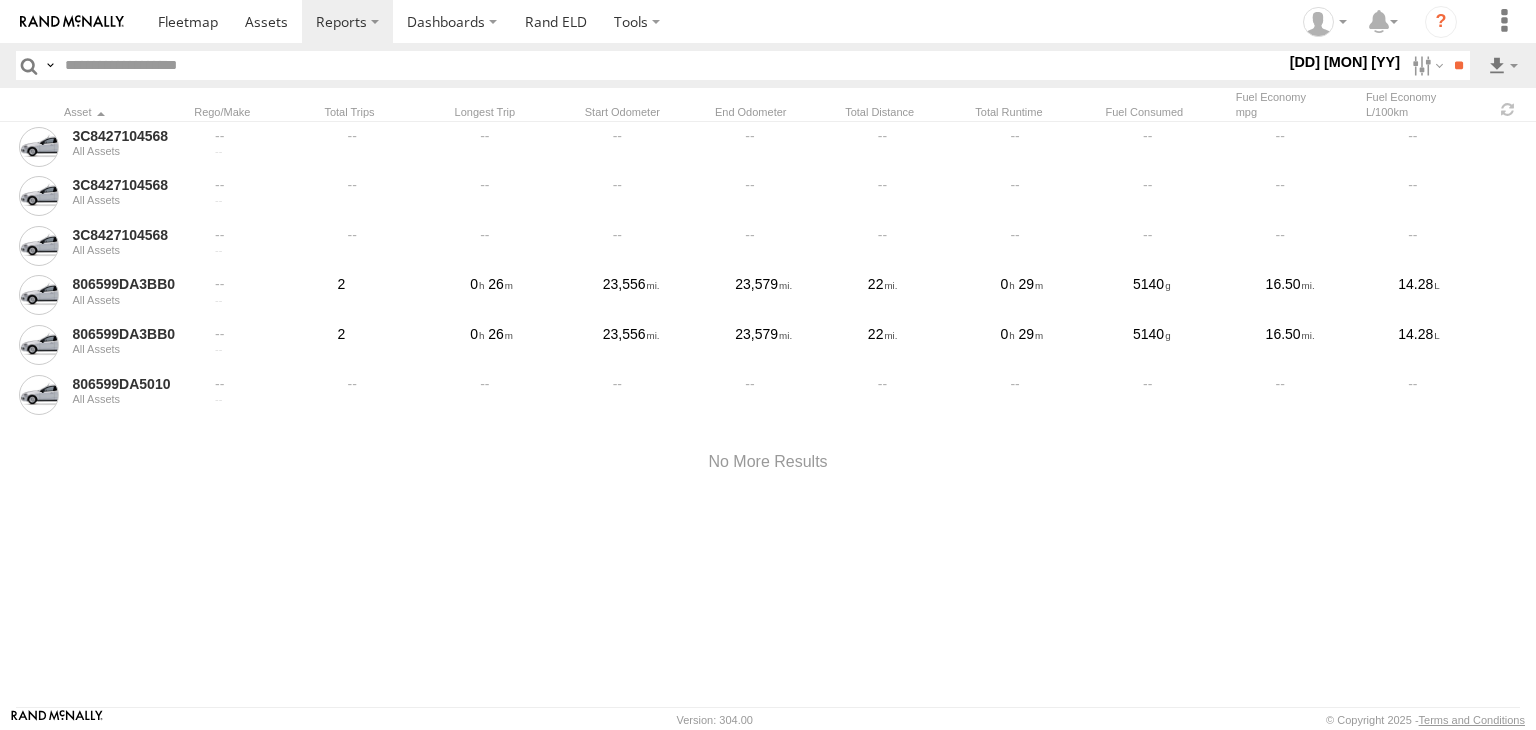 click on "Last 7 Days" at bounding box center [0, 0] 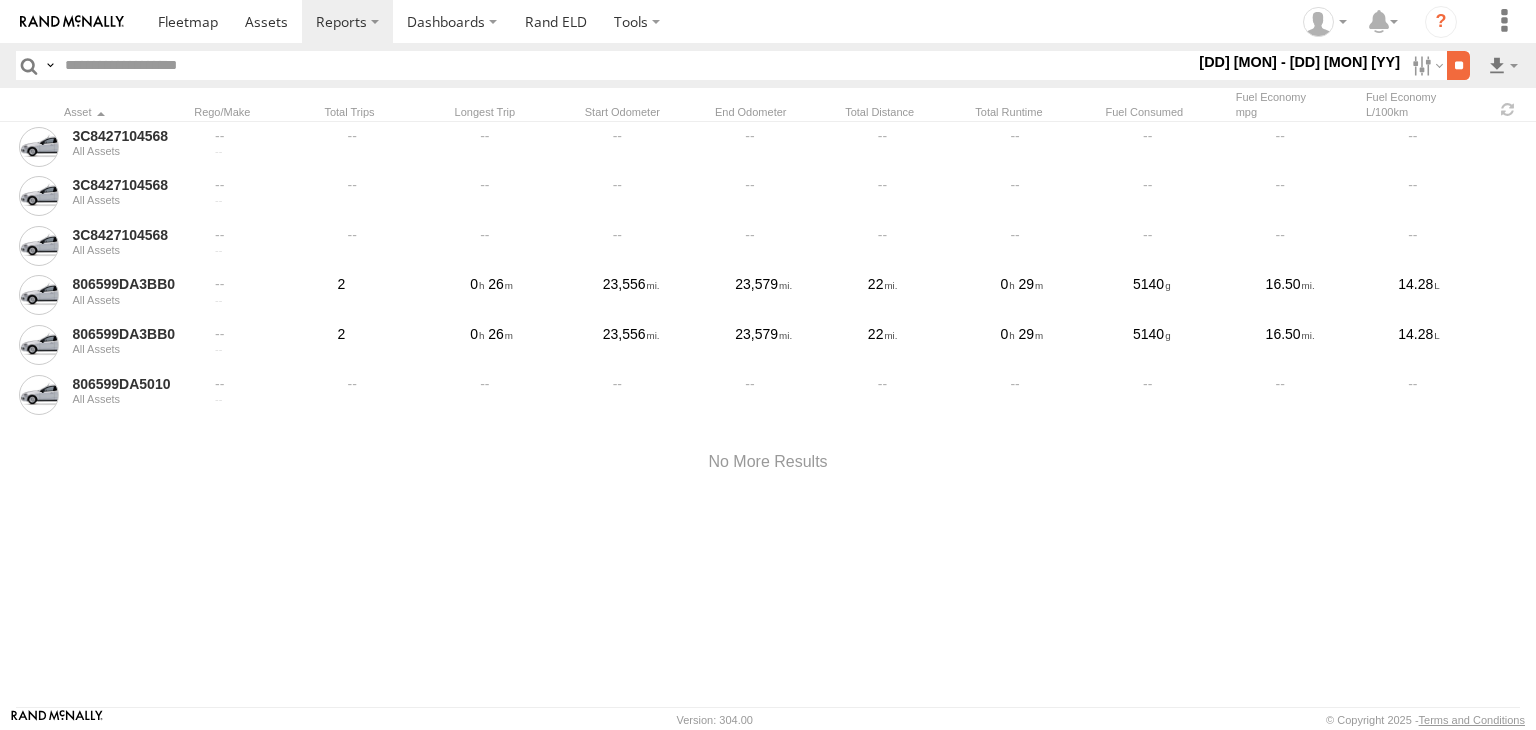 click on "**" at bounding box center (1458, 65) 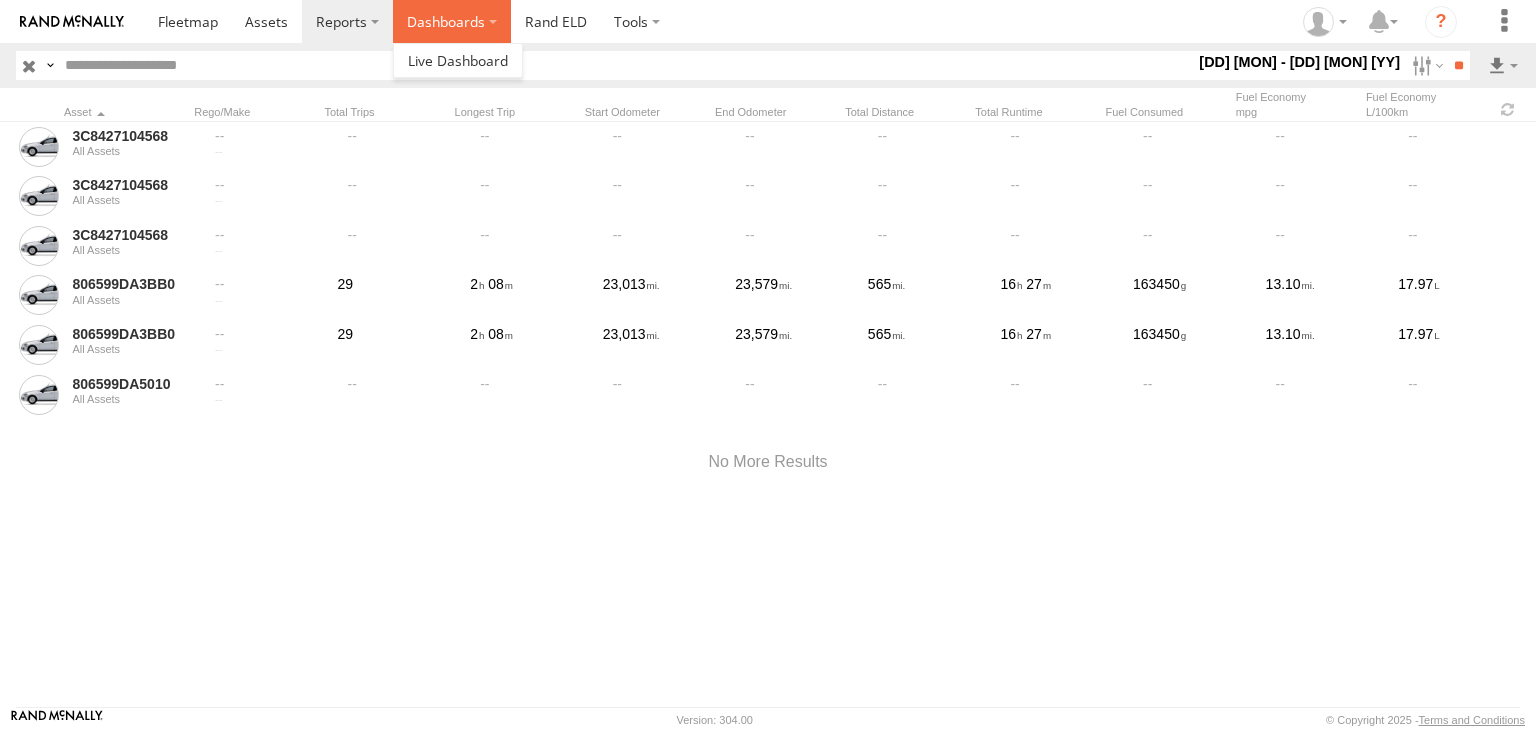click on "Dashboards" at bounding box center (452, 21) 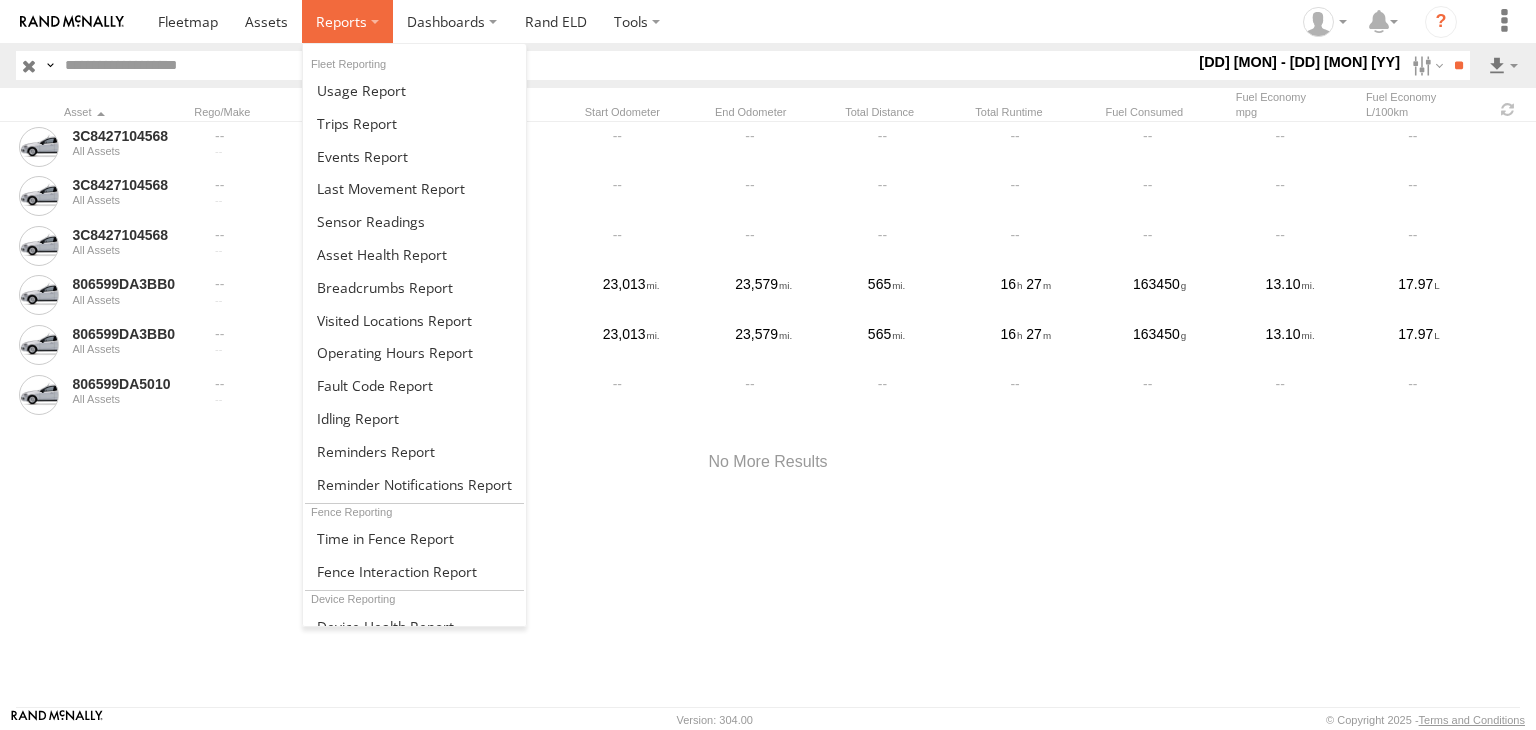 click at bounding box center [341, 21] 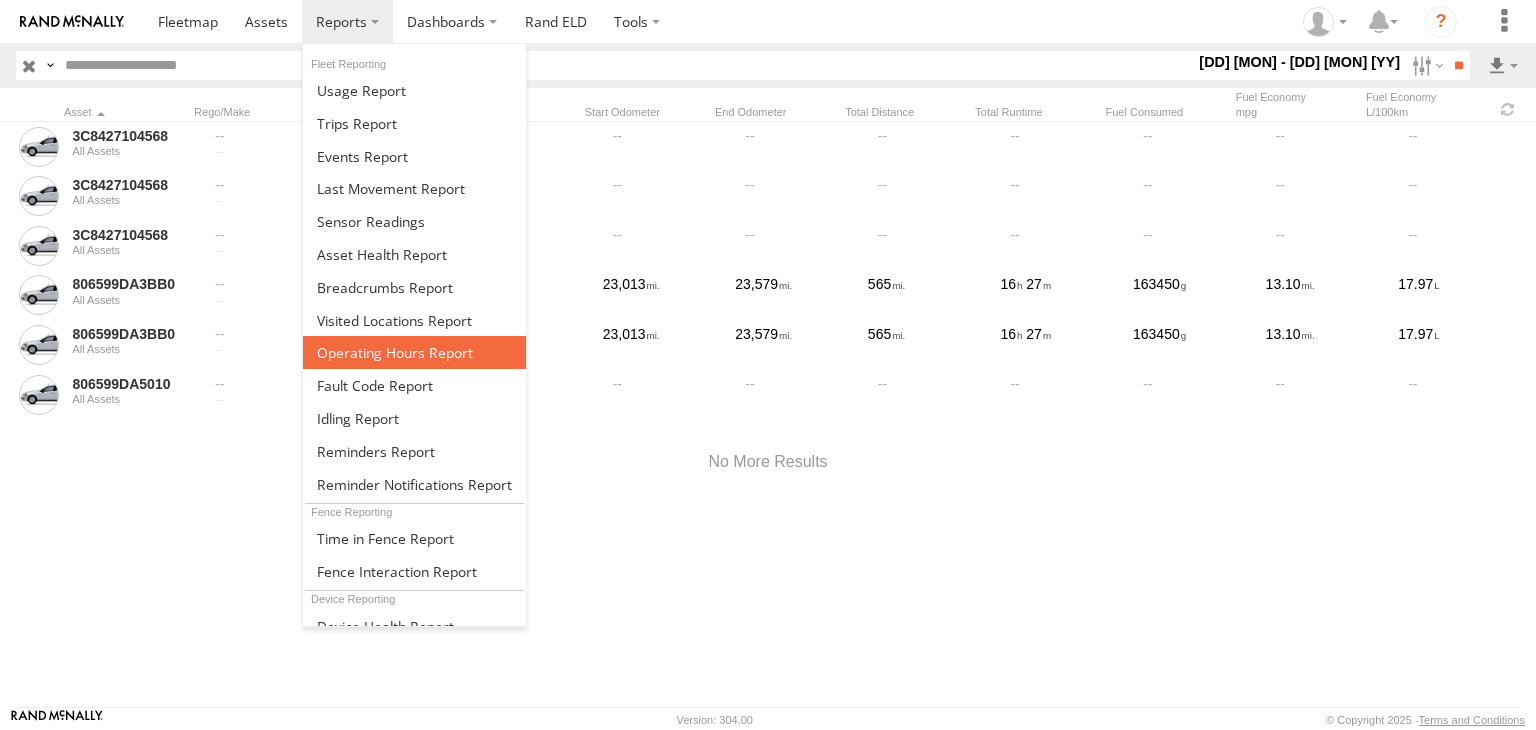 click at bounding box center [395, 352] 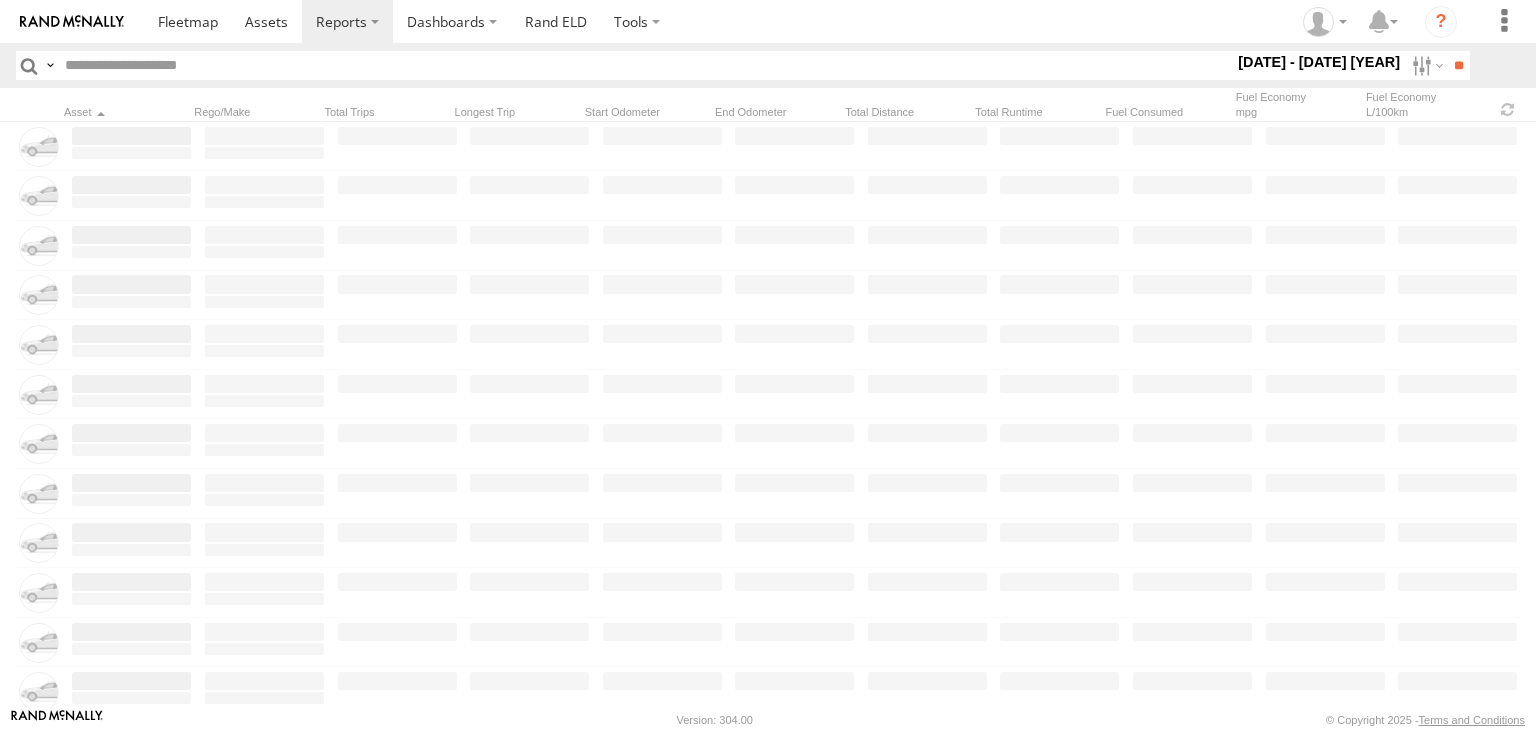 scroll, scrollTop: 0, scrollLeft: 0, axis: both 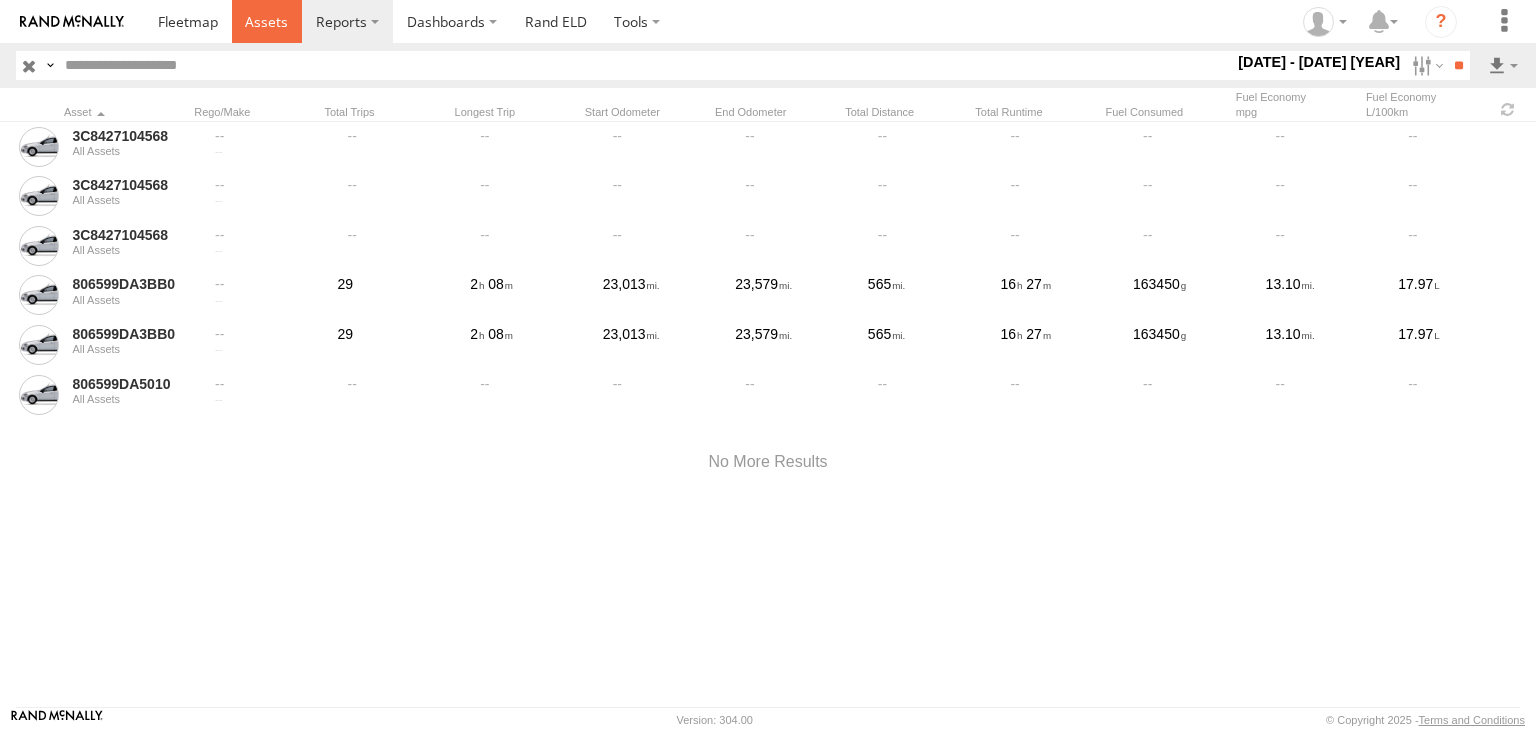 click at bounding box center [266, 21] 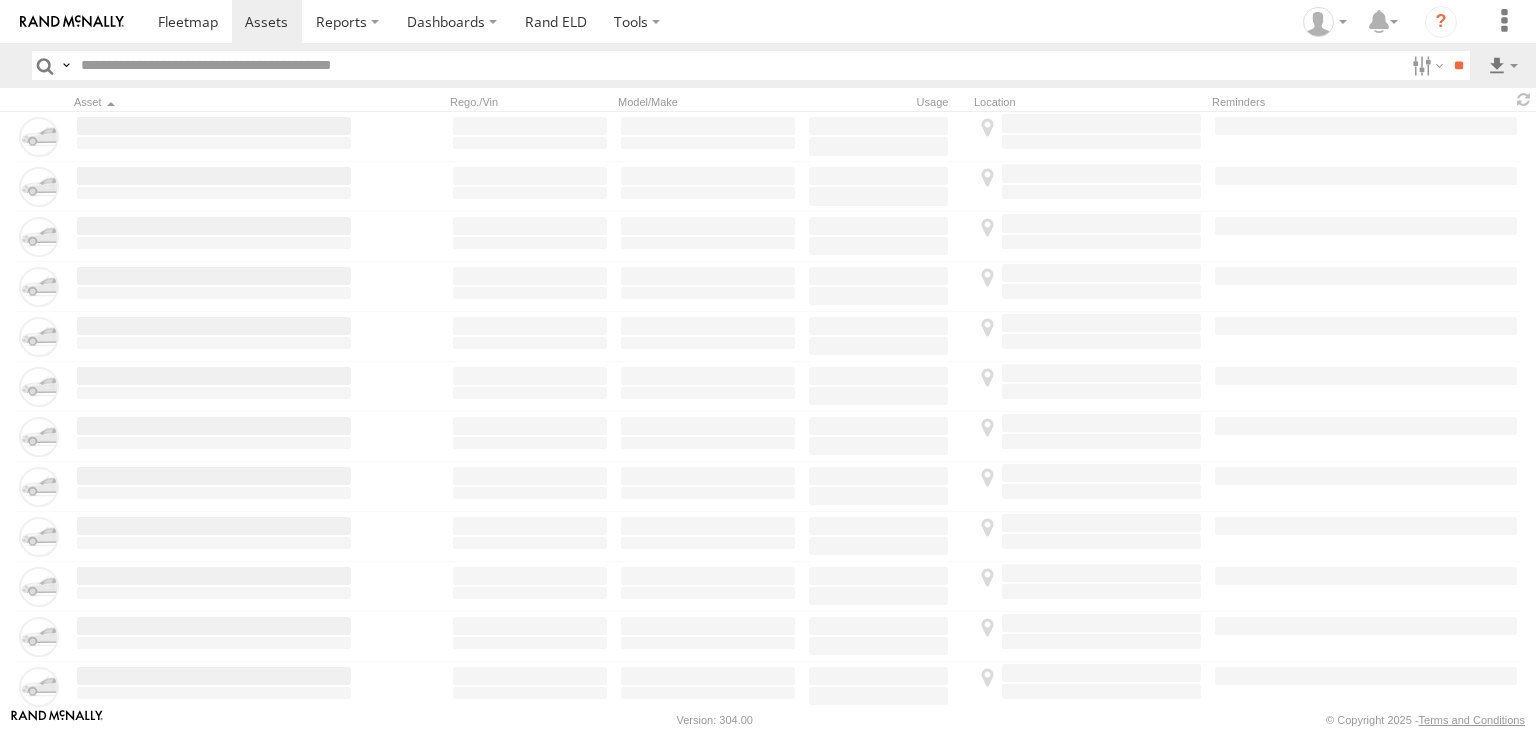 scroll, scrollTop: 0, scrollLeft: 0, axis: both 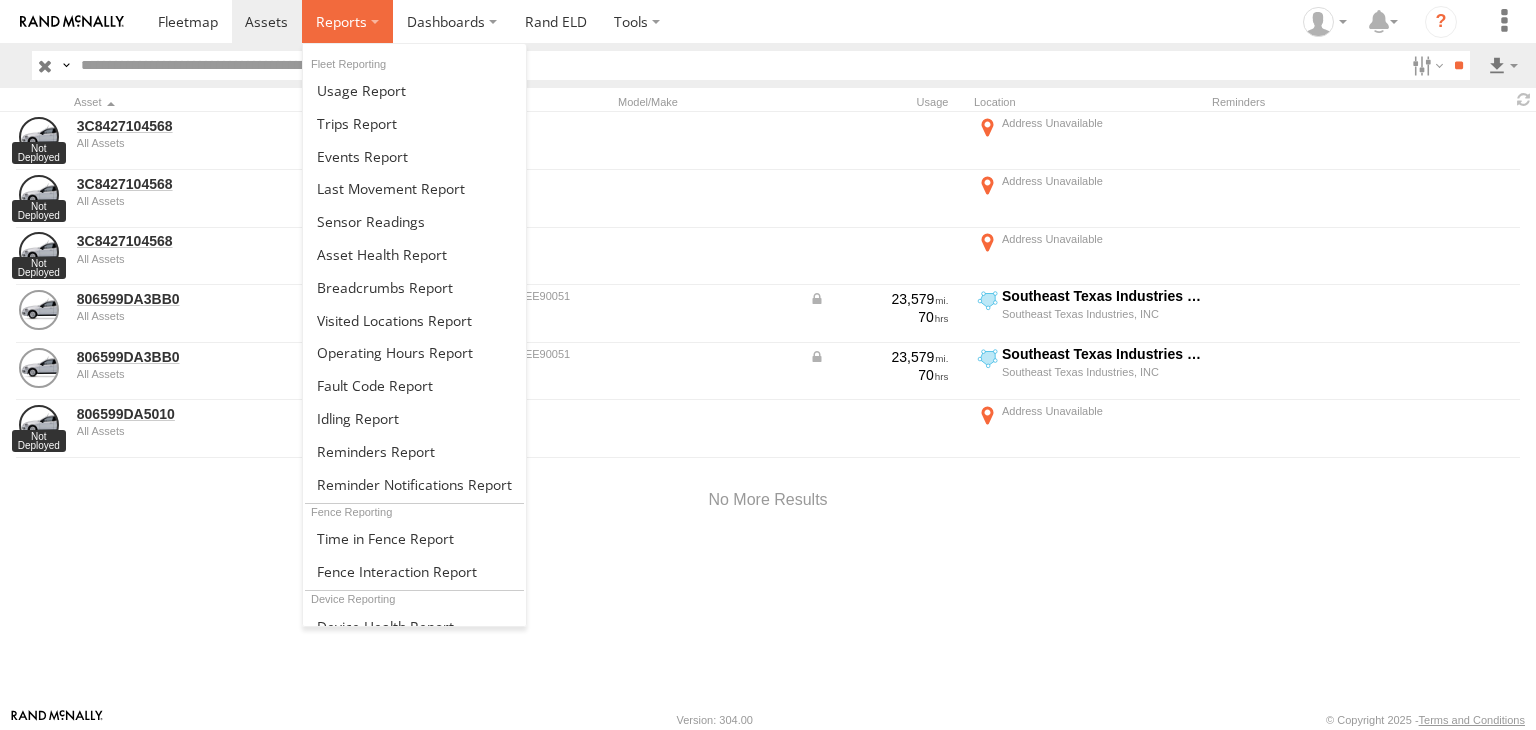 click at bounding box center (341, 21) 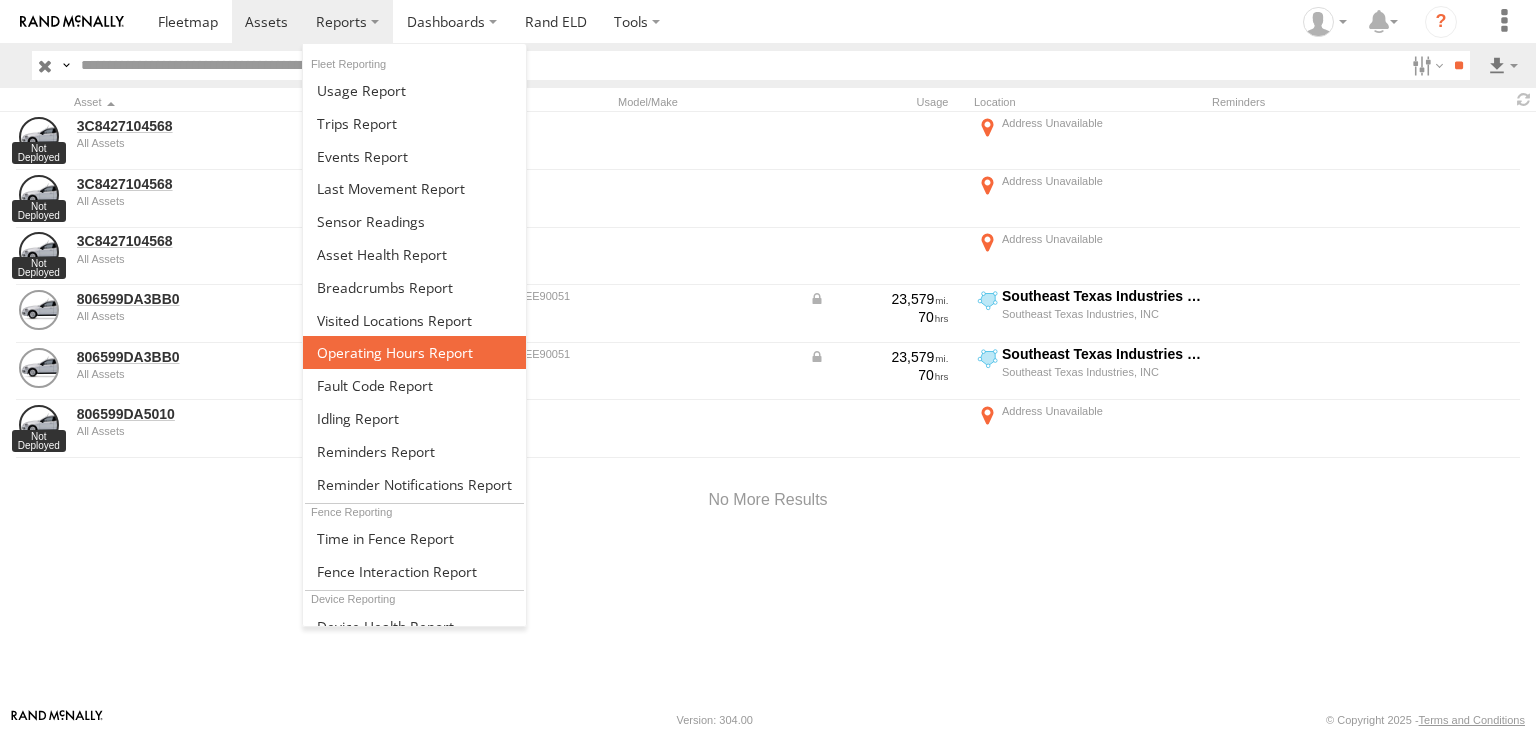 click at bounding box center [395, 352] 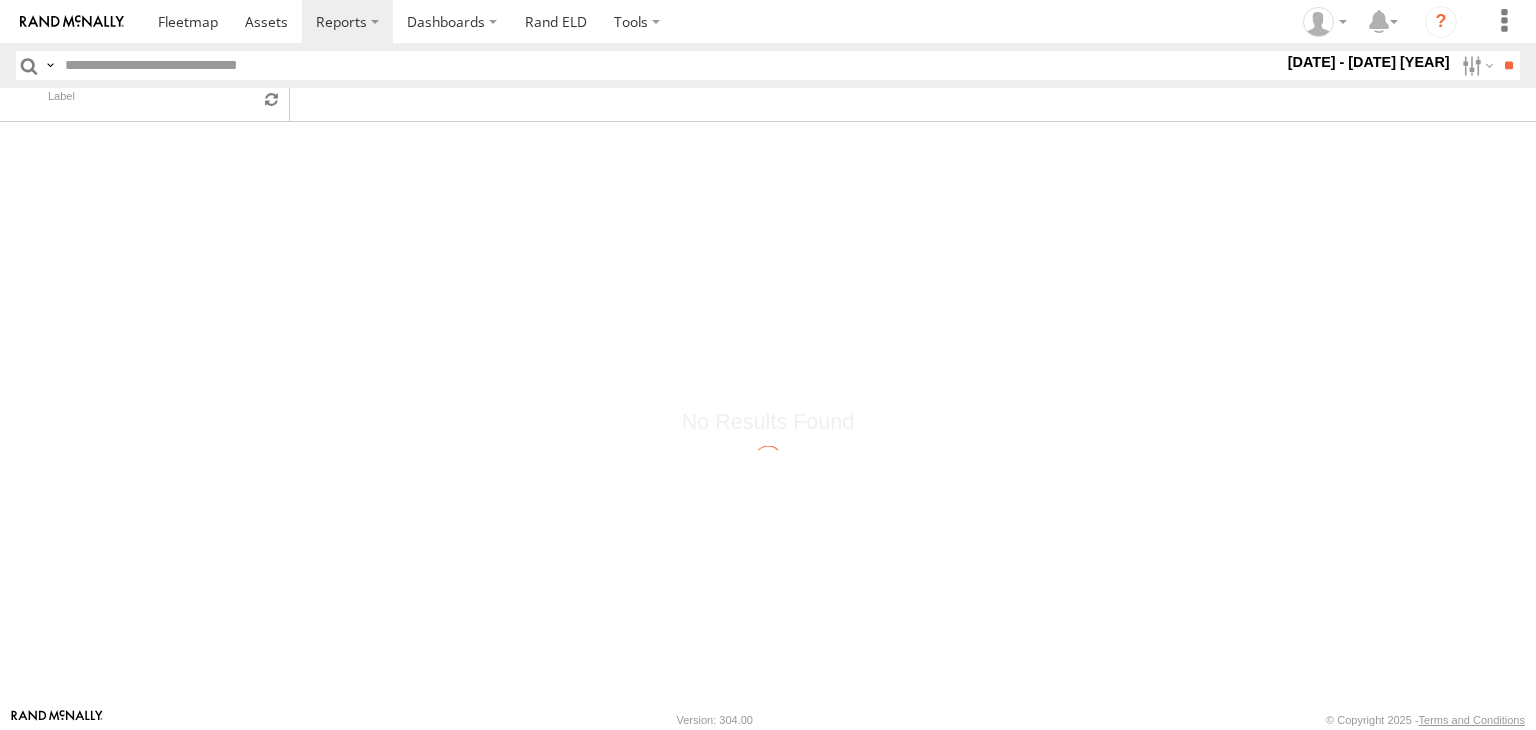scroll, scrollTop: 0, scrollLeft: 0, axis: both 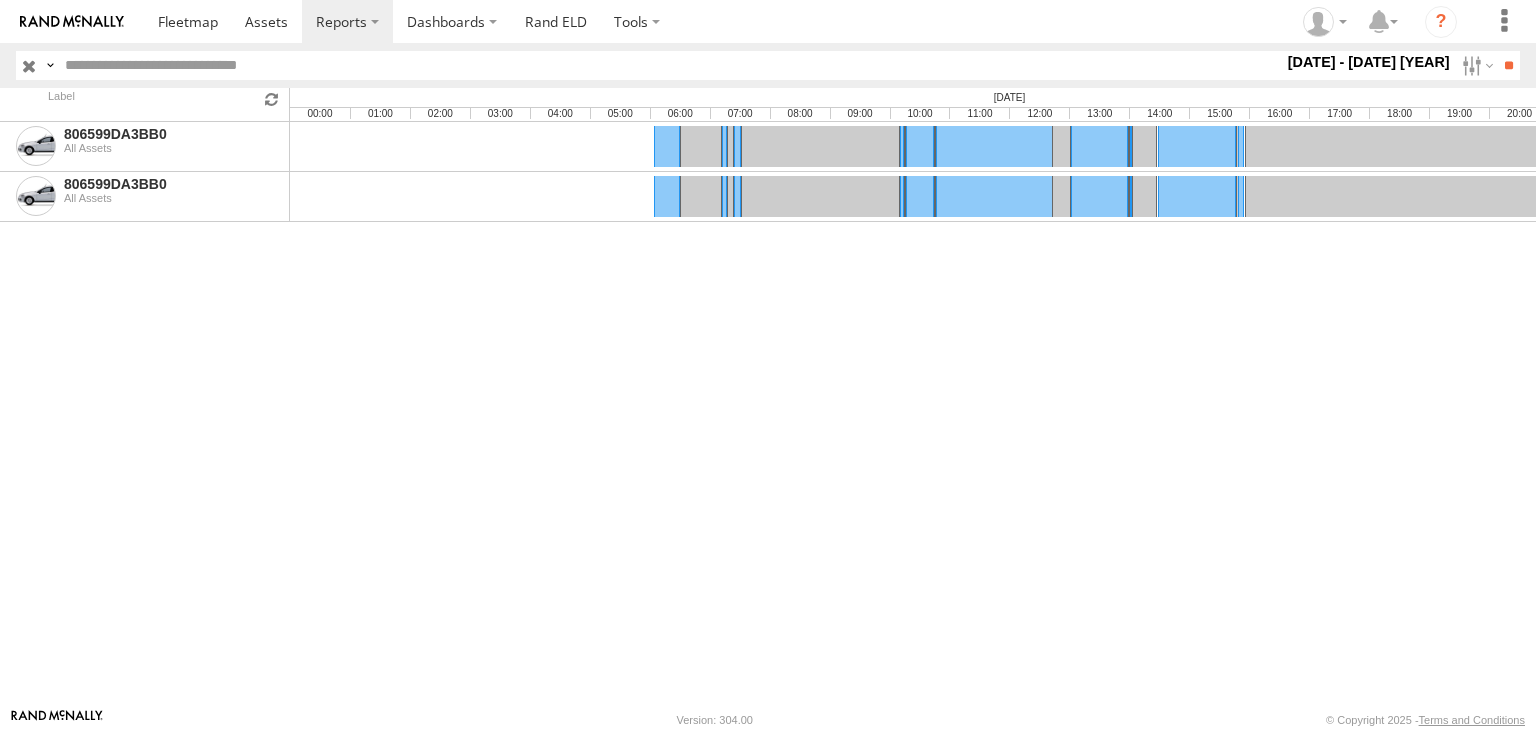 click on "[DATE] - [DATE] [YEAR]" at bounding box center (1369, 62) 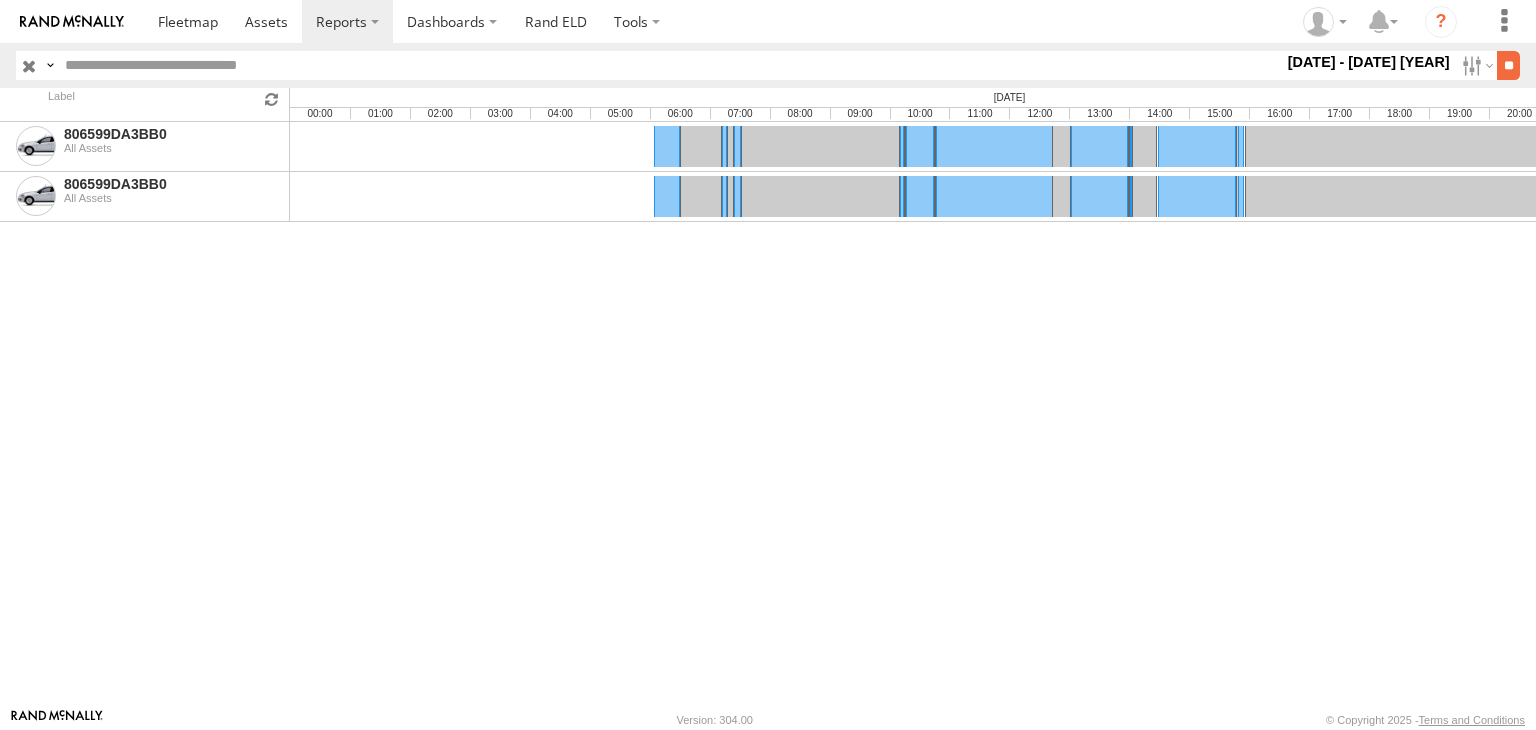 click on "**" at bounding box center (1508, 65) 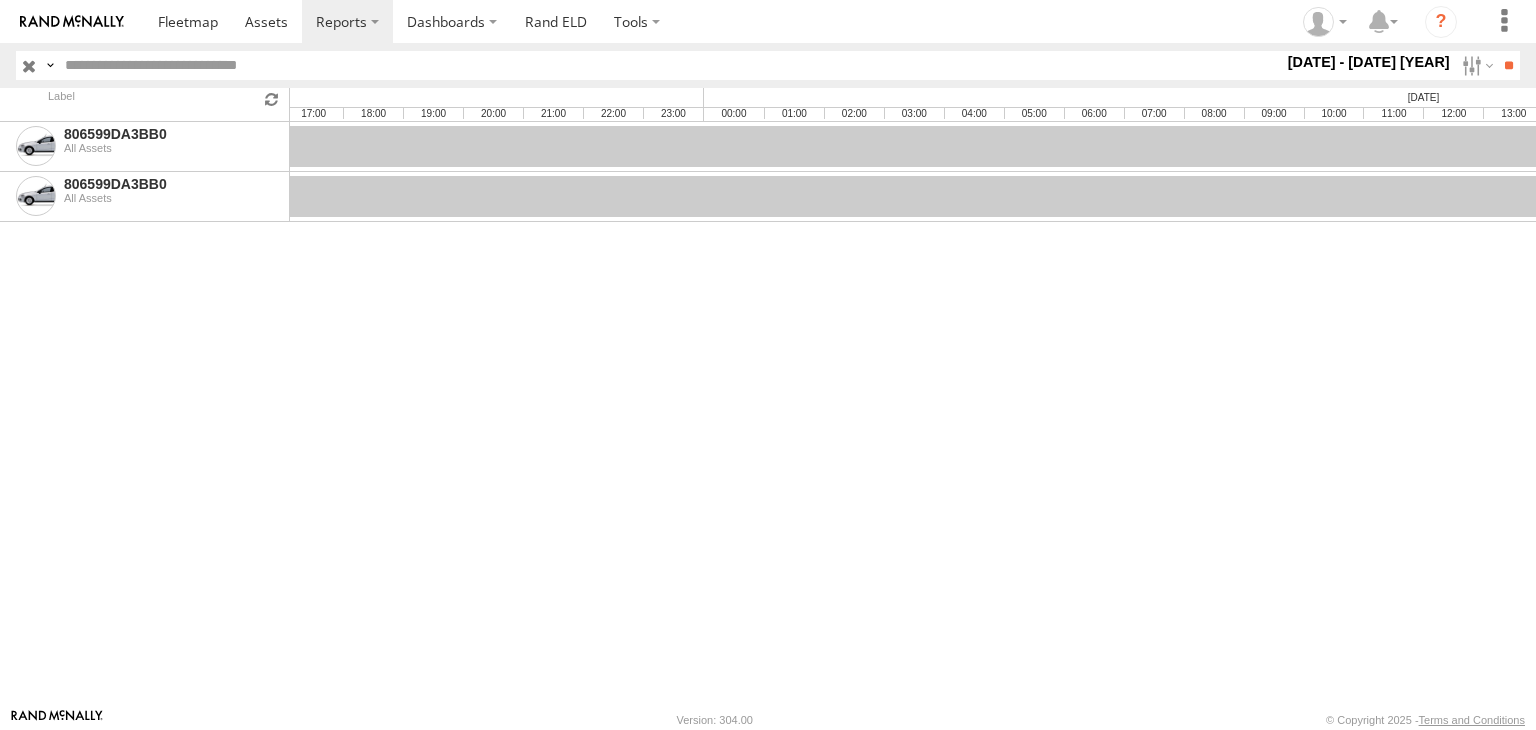 scroll, scrollTop: 0, scrollLeft: 0, axis: both 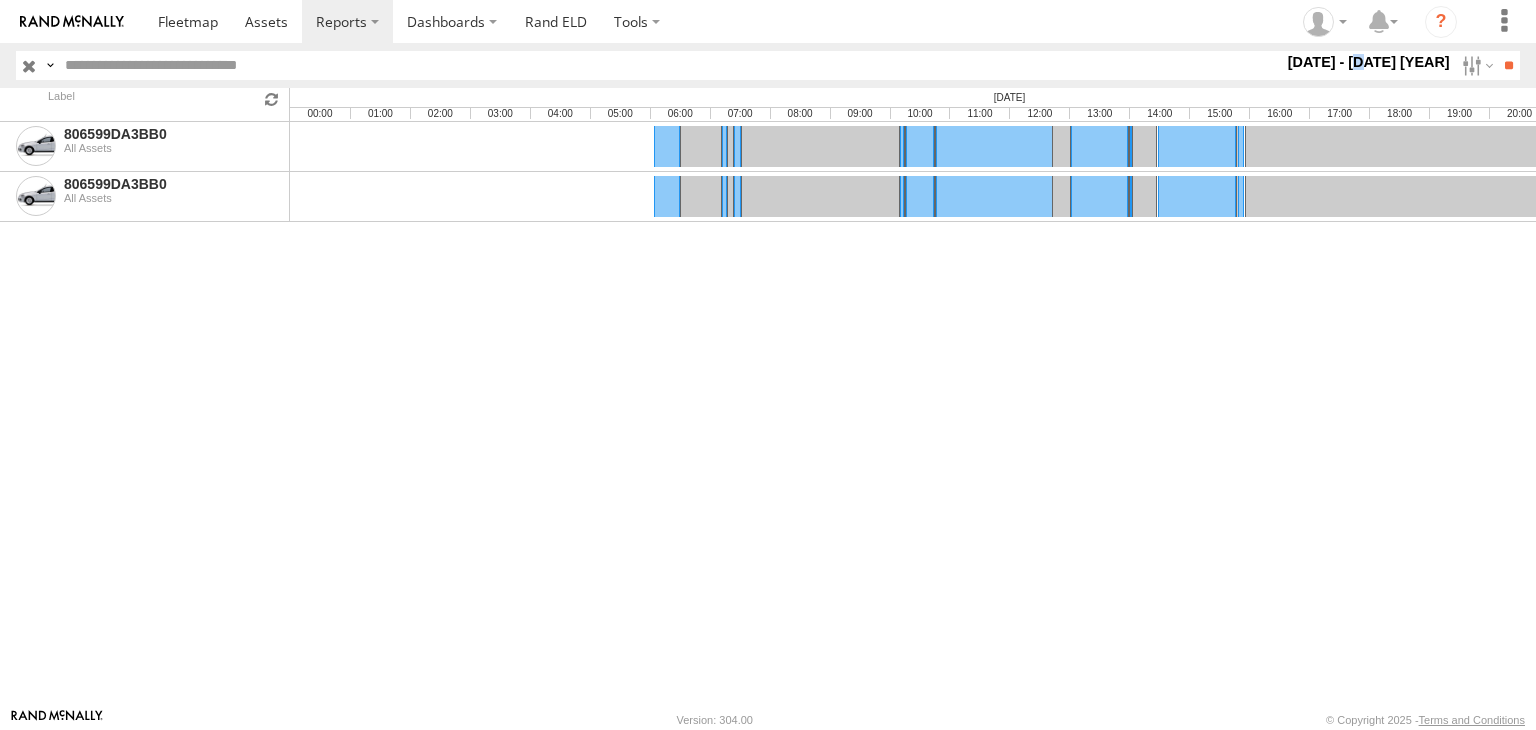 click on "29 Jul - 4 Aug 25" at bounding box center [1369, 62] 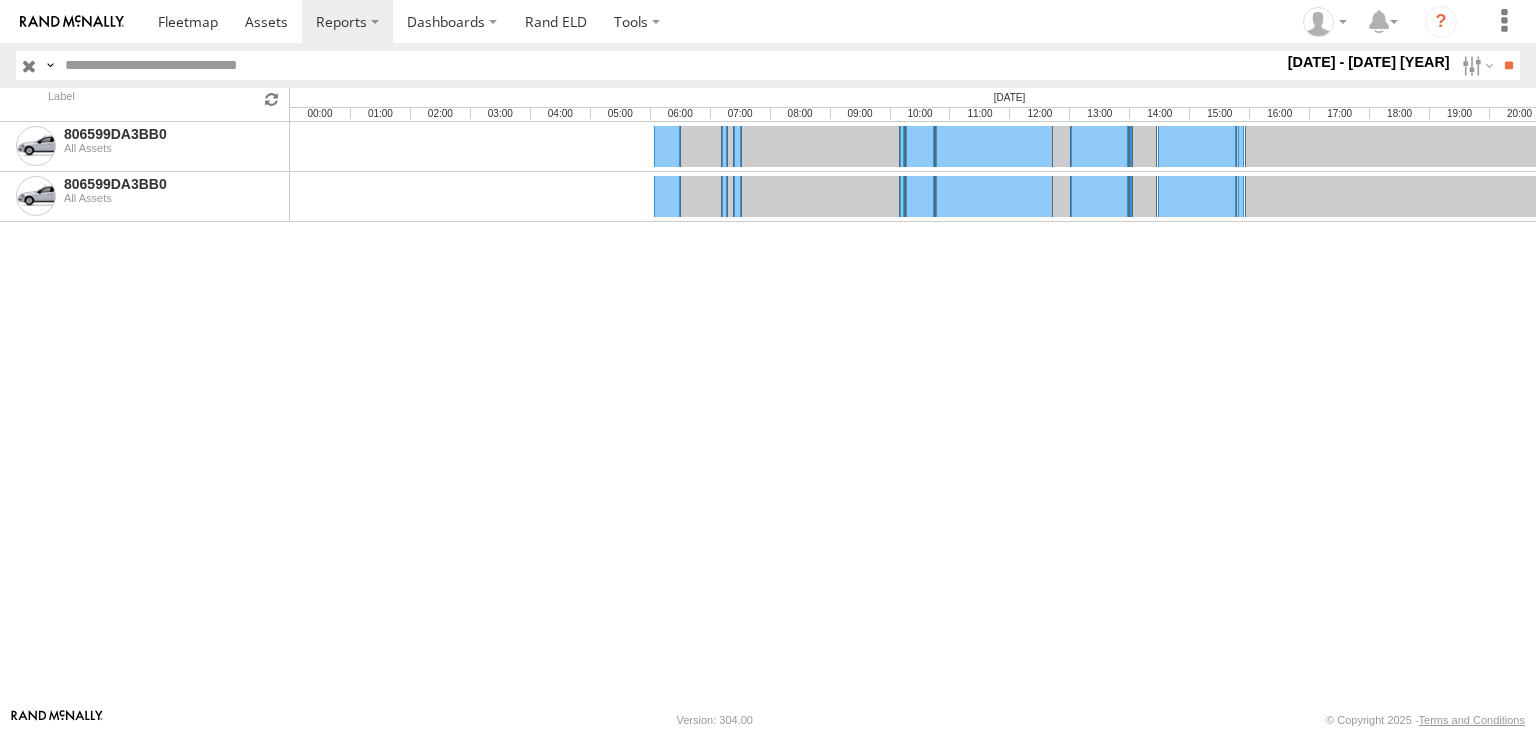 click on "29 Jul - 4 Aug 25" at bounding box center [1369, 62] 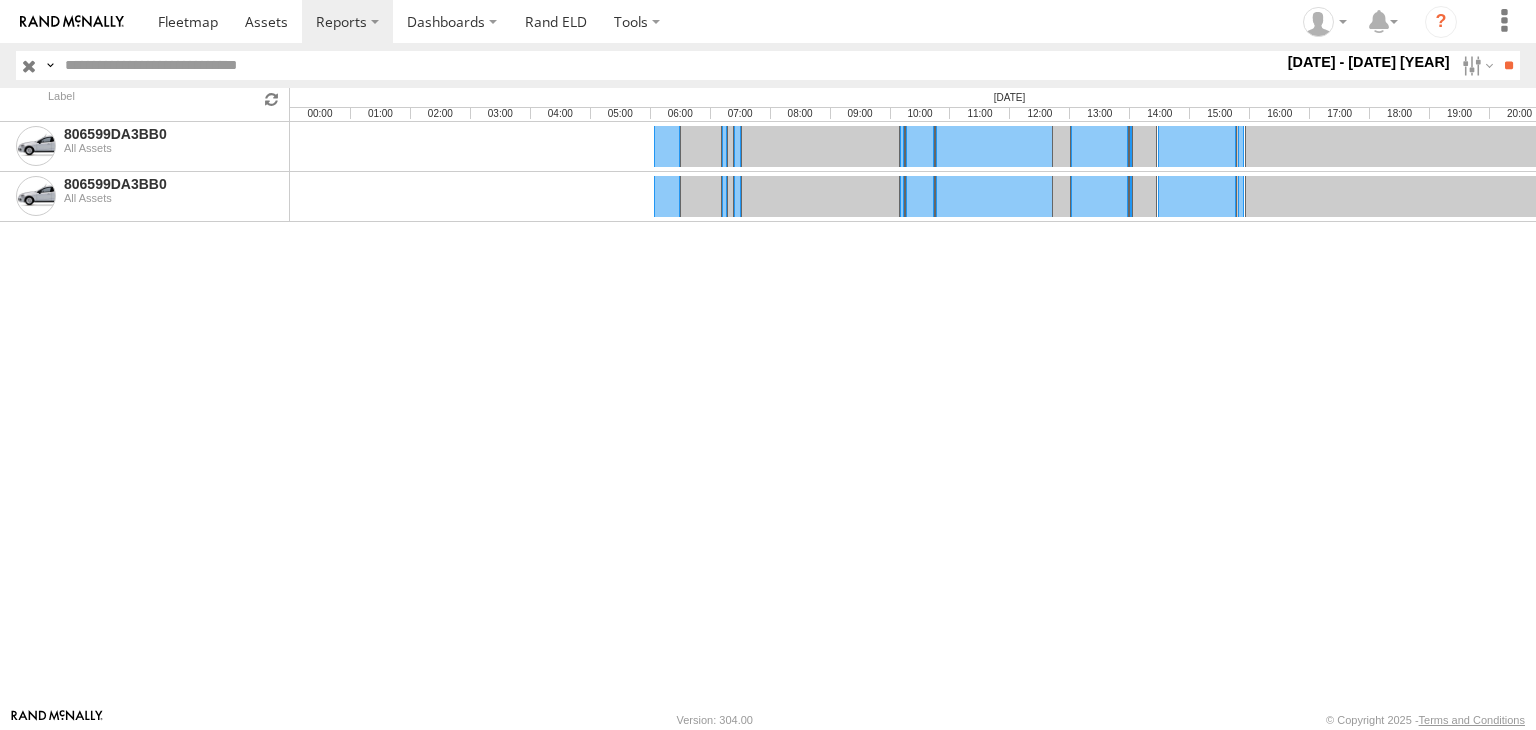 click on "Last 30 Days" at bounding box center (0, 0) 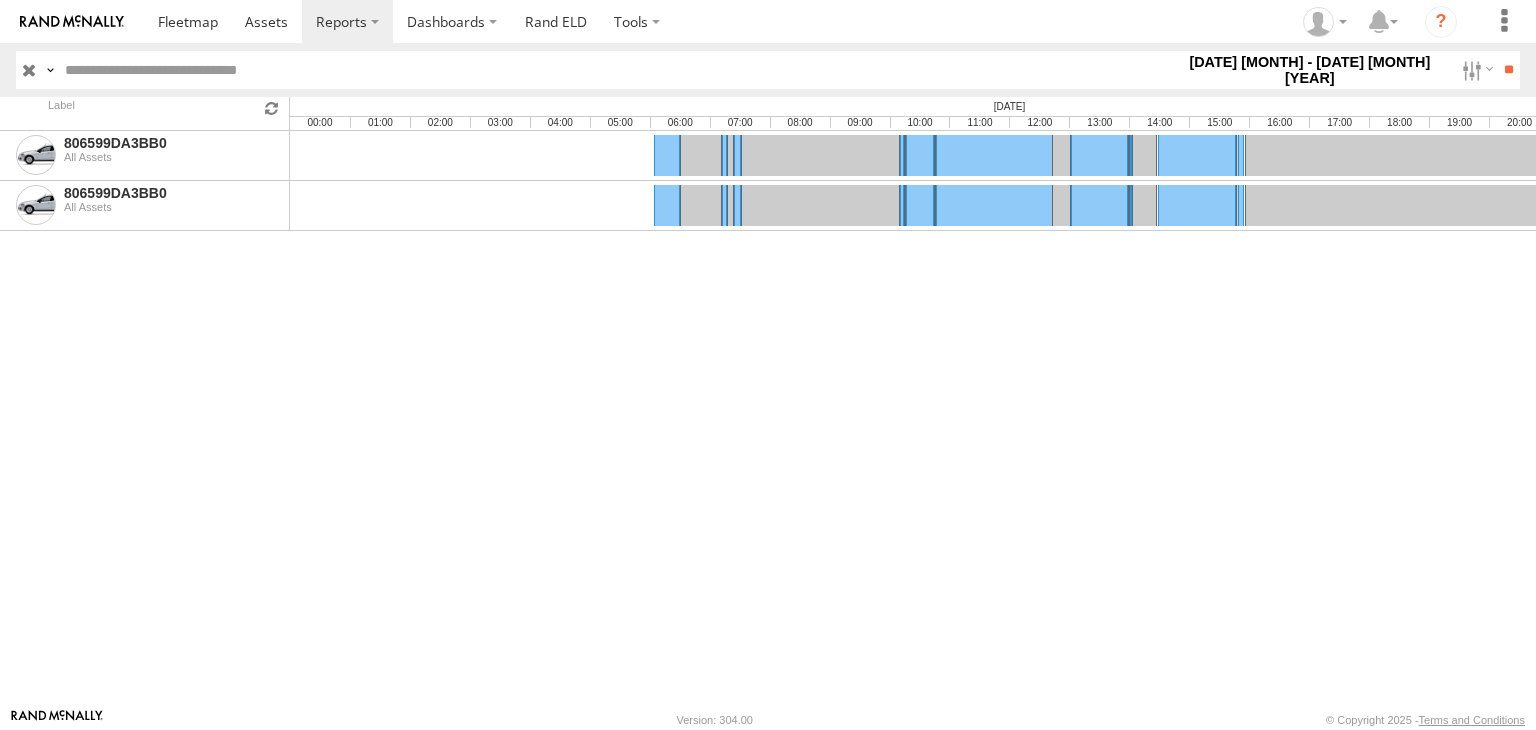 click on "Today
Yesterday
Last 7 Days
Last 14 Days
Last 30 Days
This Month
Last Month" at bounding box center (0, 0) 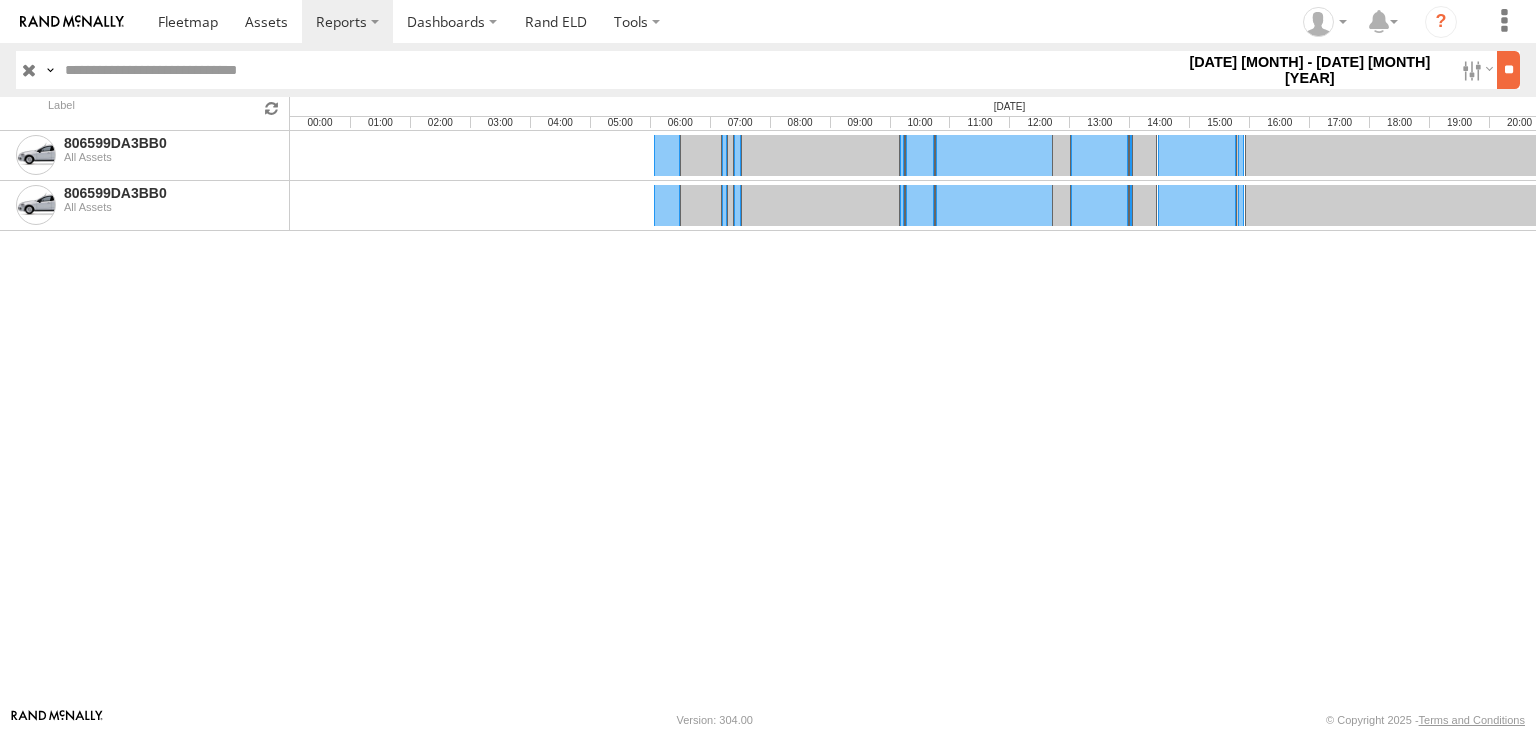click on "**" at bounding box center (1508, 70) 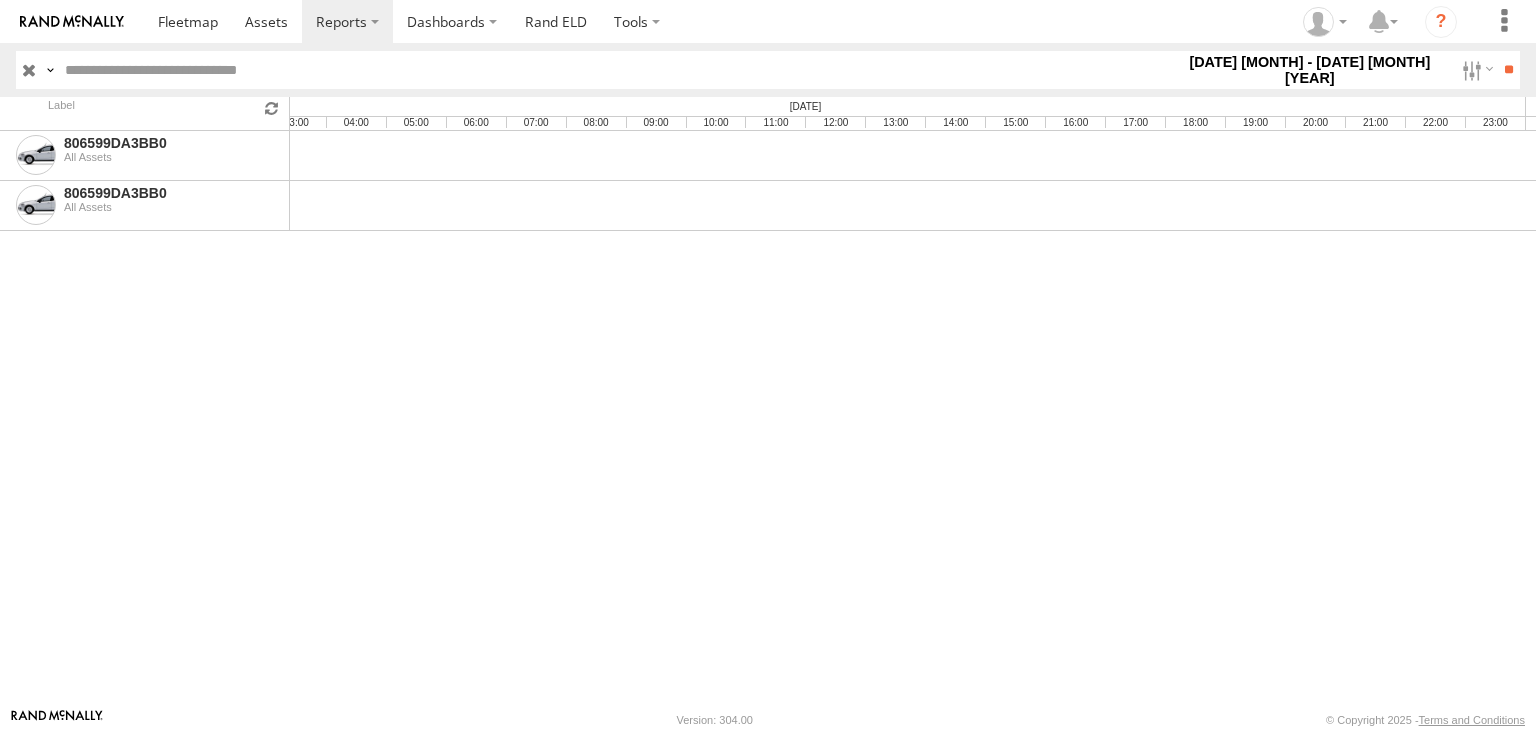 scroll, scrollTop: 0, scrollLeft: 0, axis: both 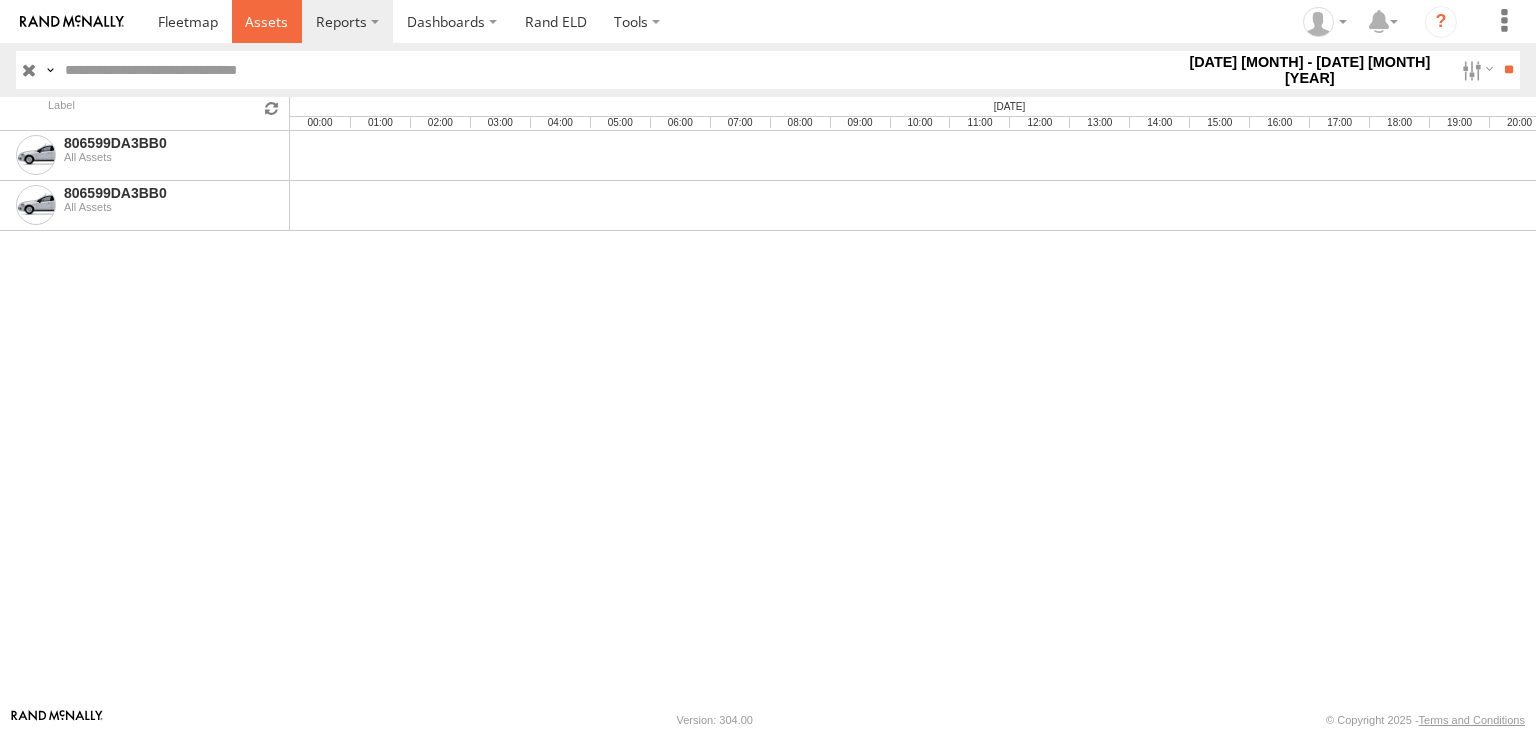 click at bounding box center (266, 21) 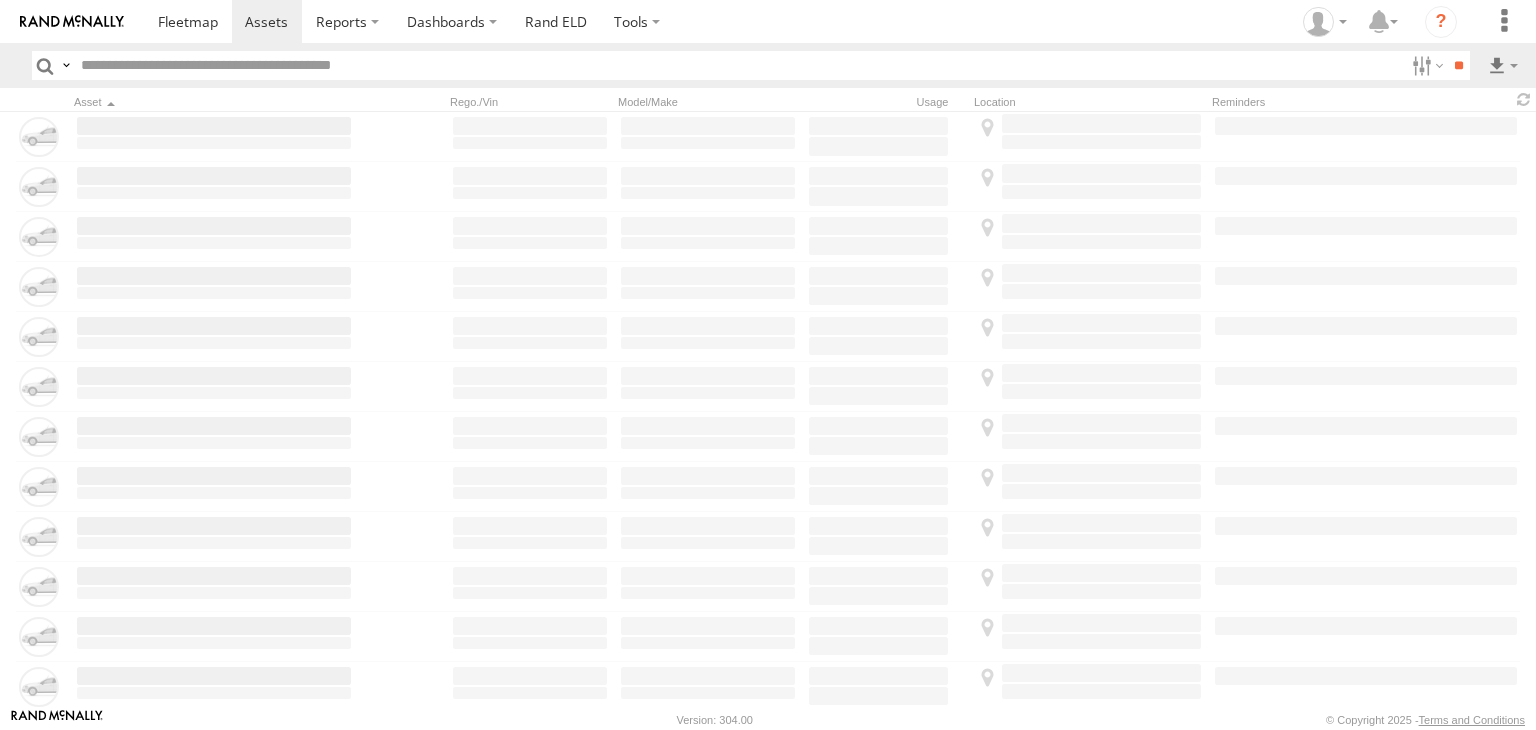 scroll, scrollTop: 0, scrollLeft: 0, axis: both 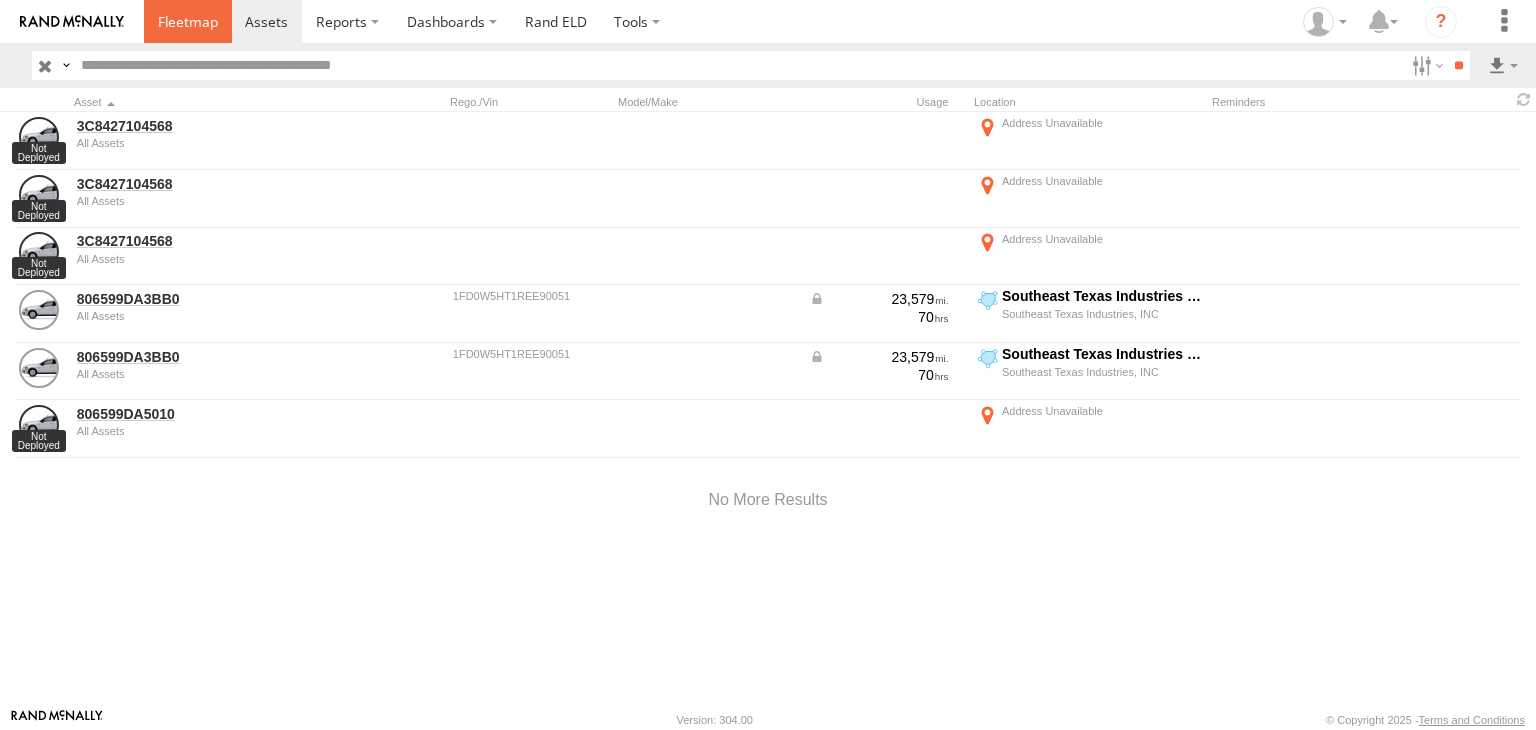 click at bounding box center [188, 21] 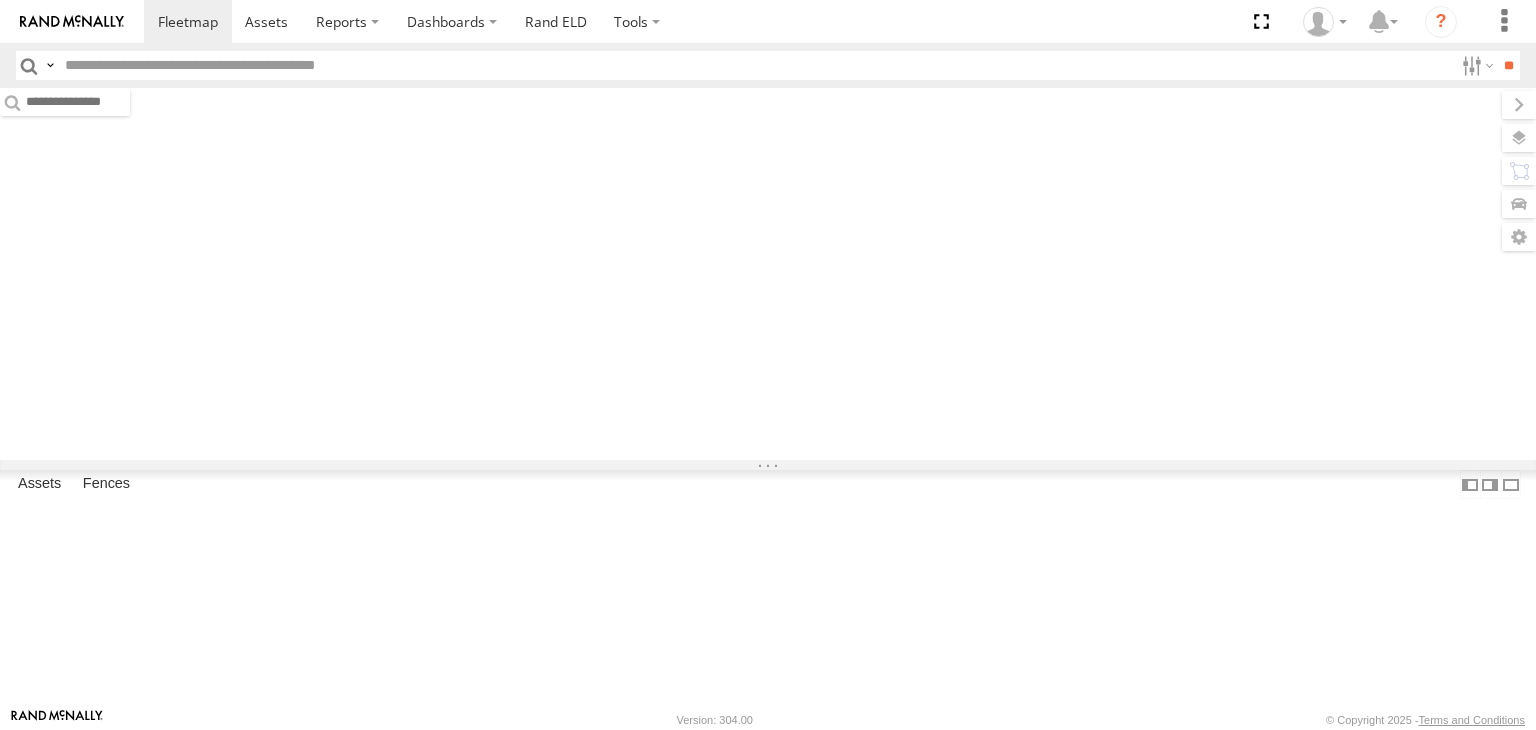 scroll, scrollTop: 0, scrollLeft: 0, axis: both 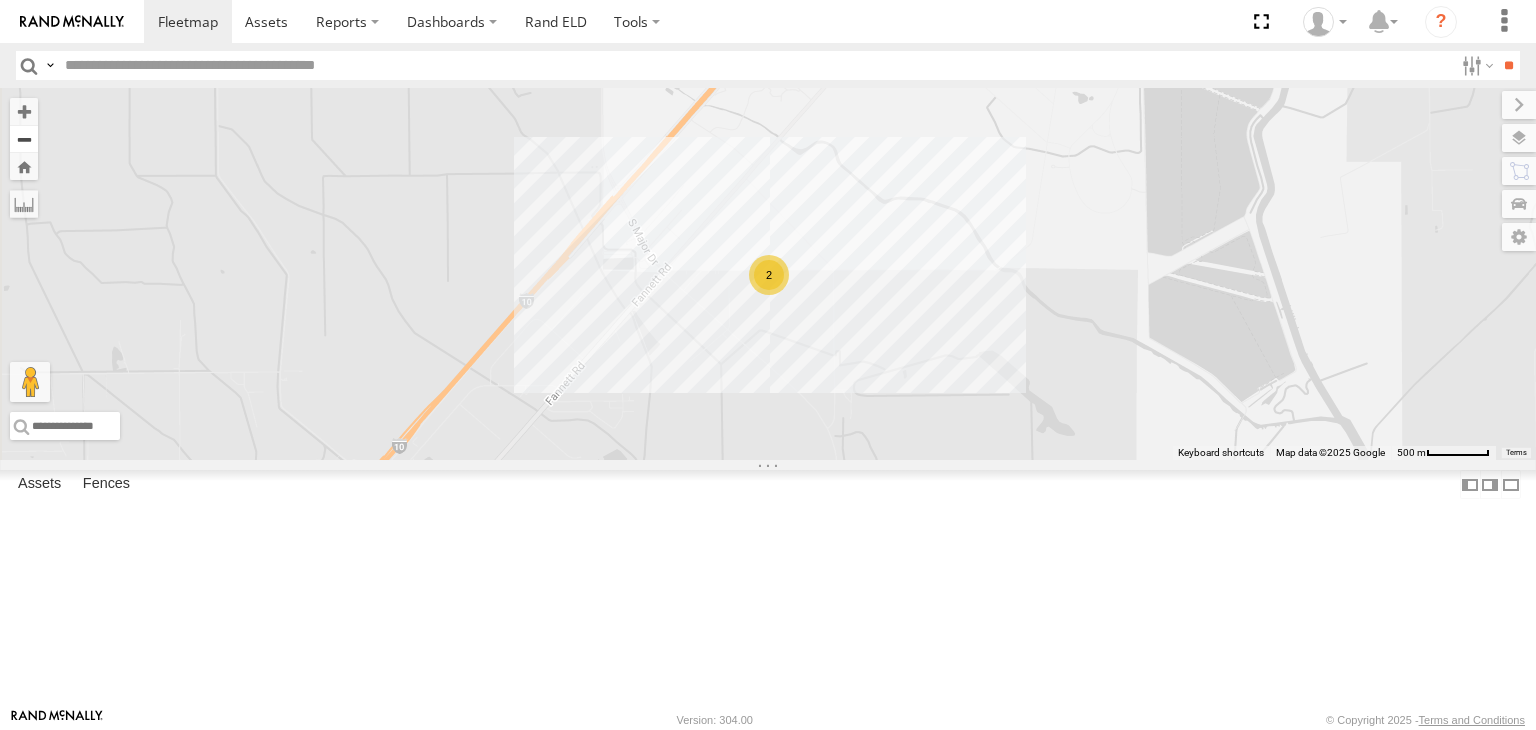 click at bounding box center (24, 139) 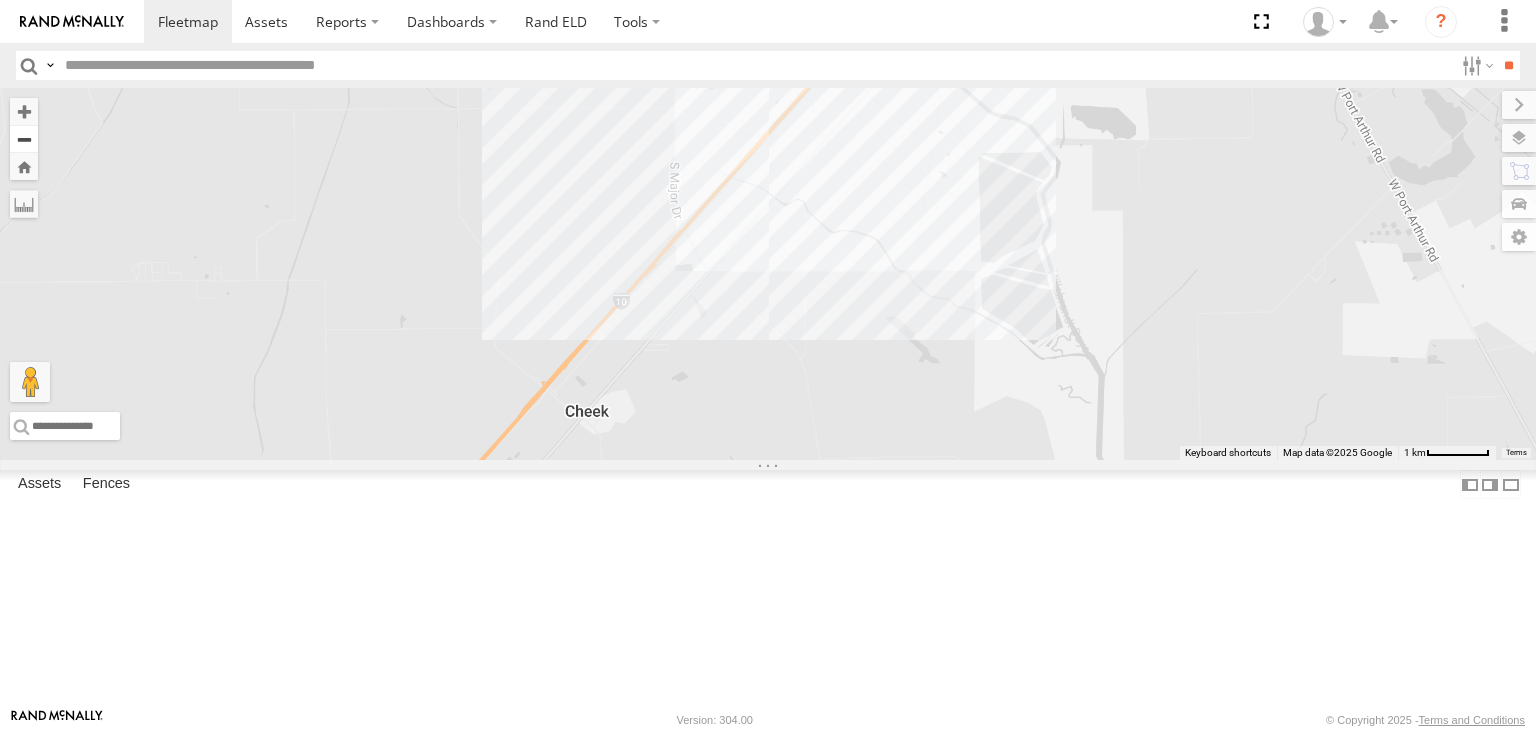 click at bounding box center (24, 139) 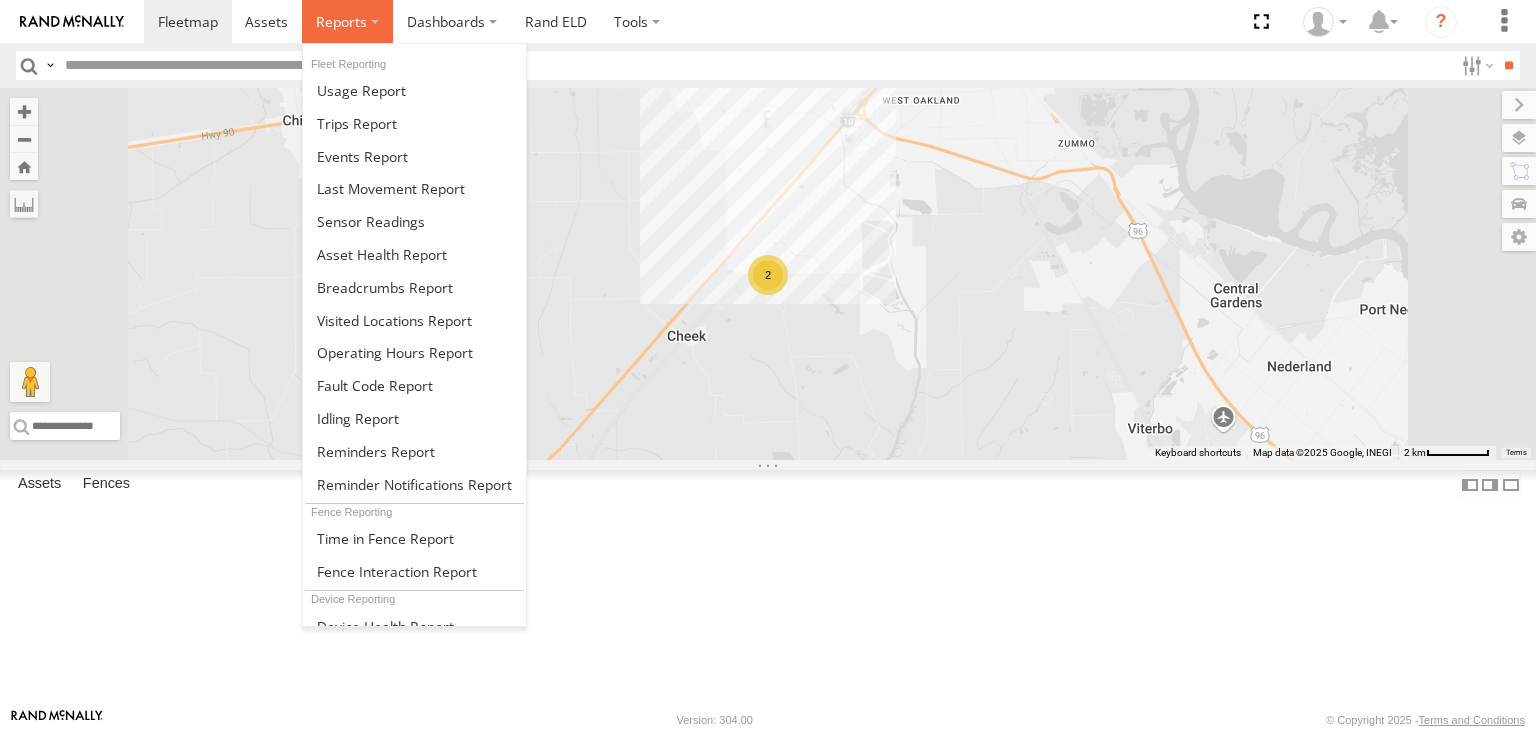 click at bounding box center (341, 21) 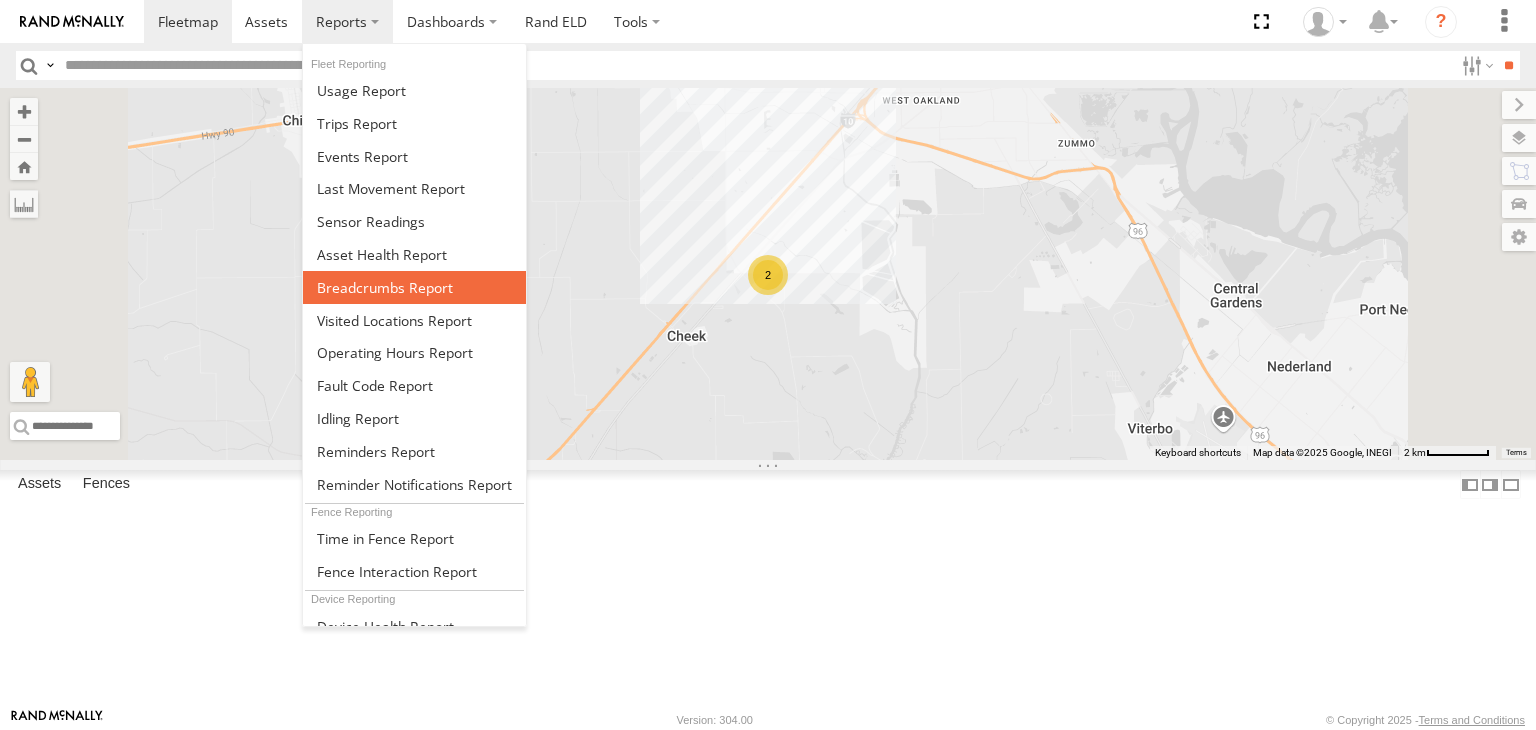 click at bounding box center [385, 287] 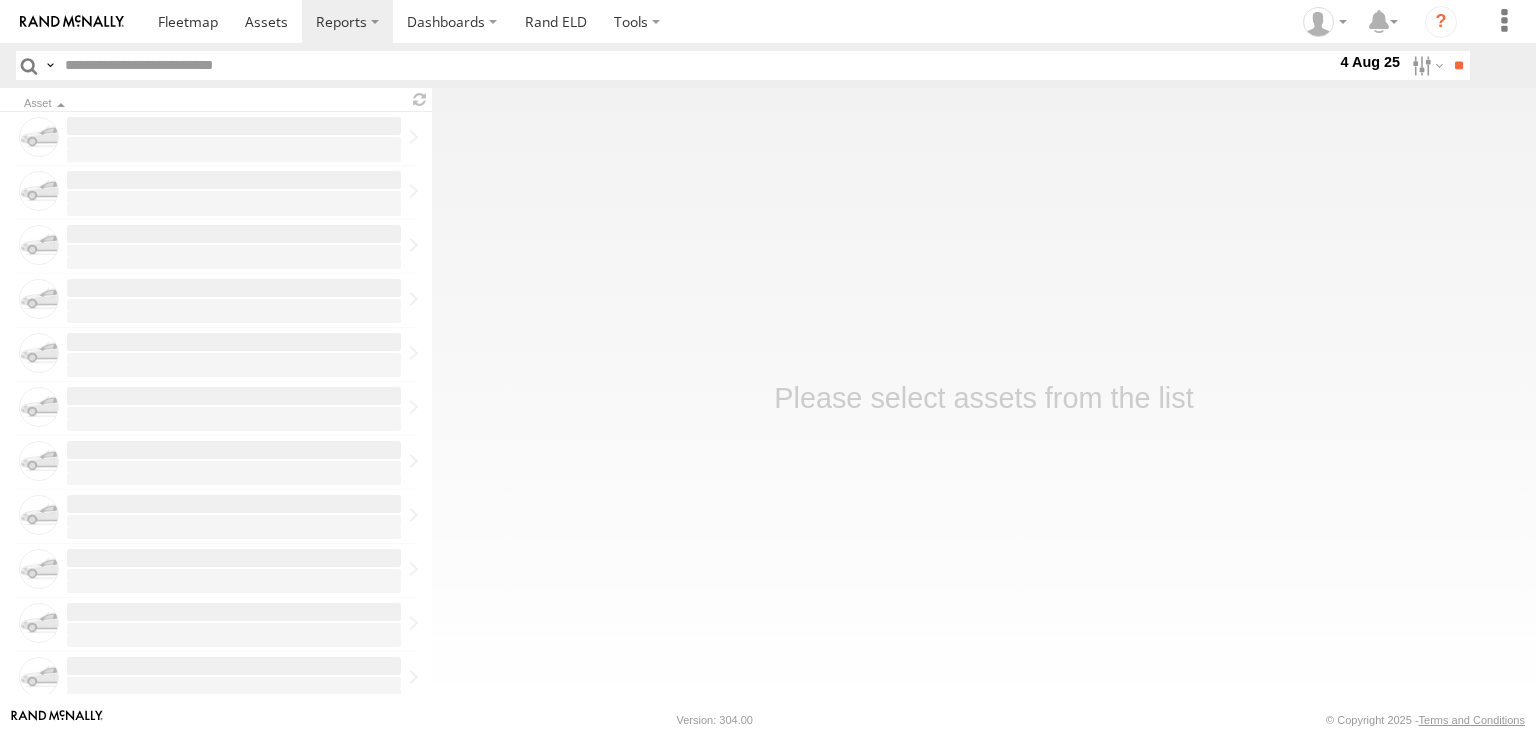 scroll, scrollTop: 0, scrollLeft: 0, axis: both 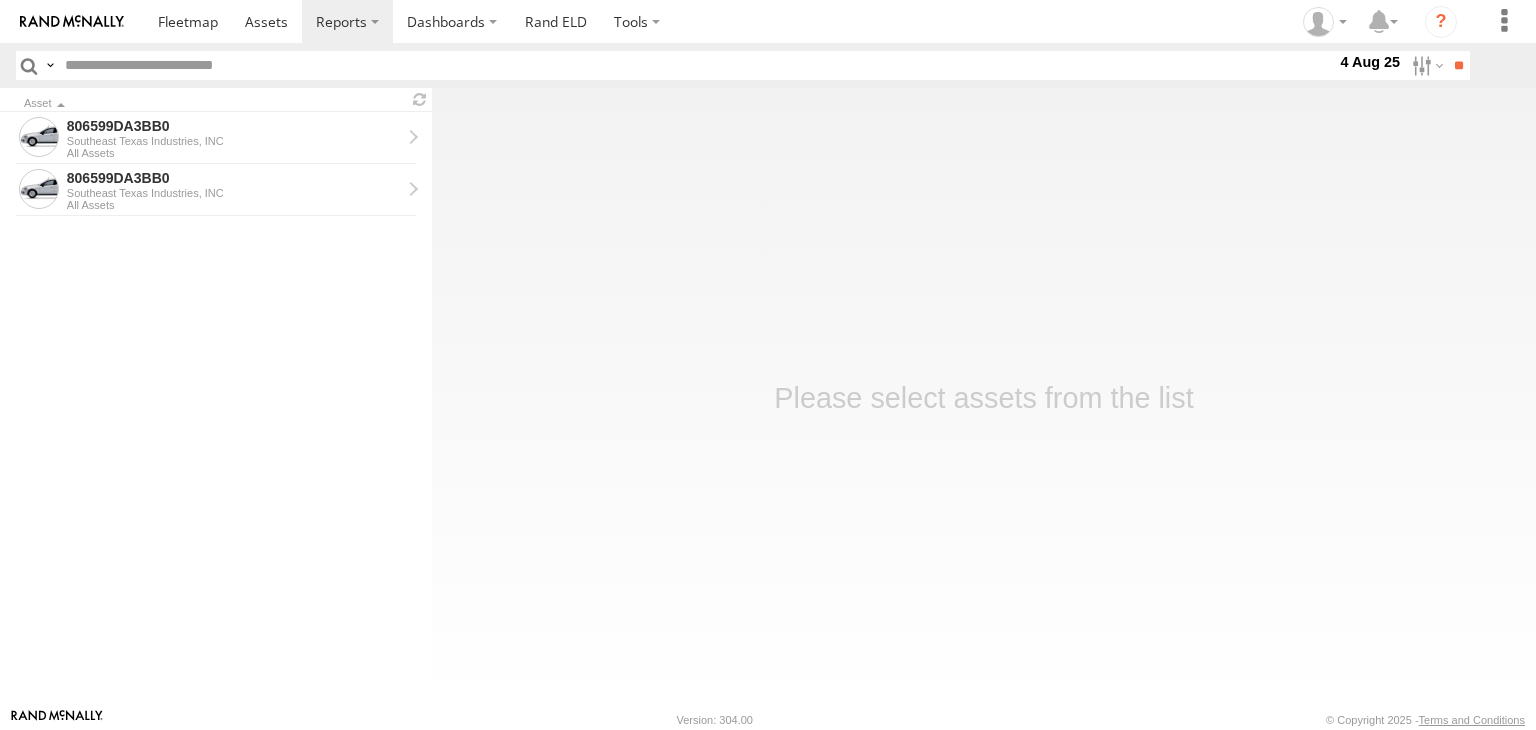 click on "Close" at bounding box center [0, 0] 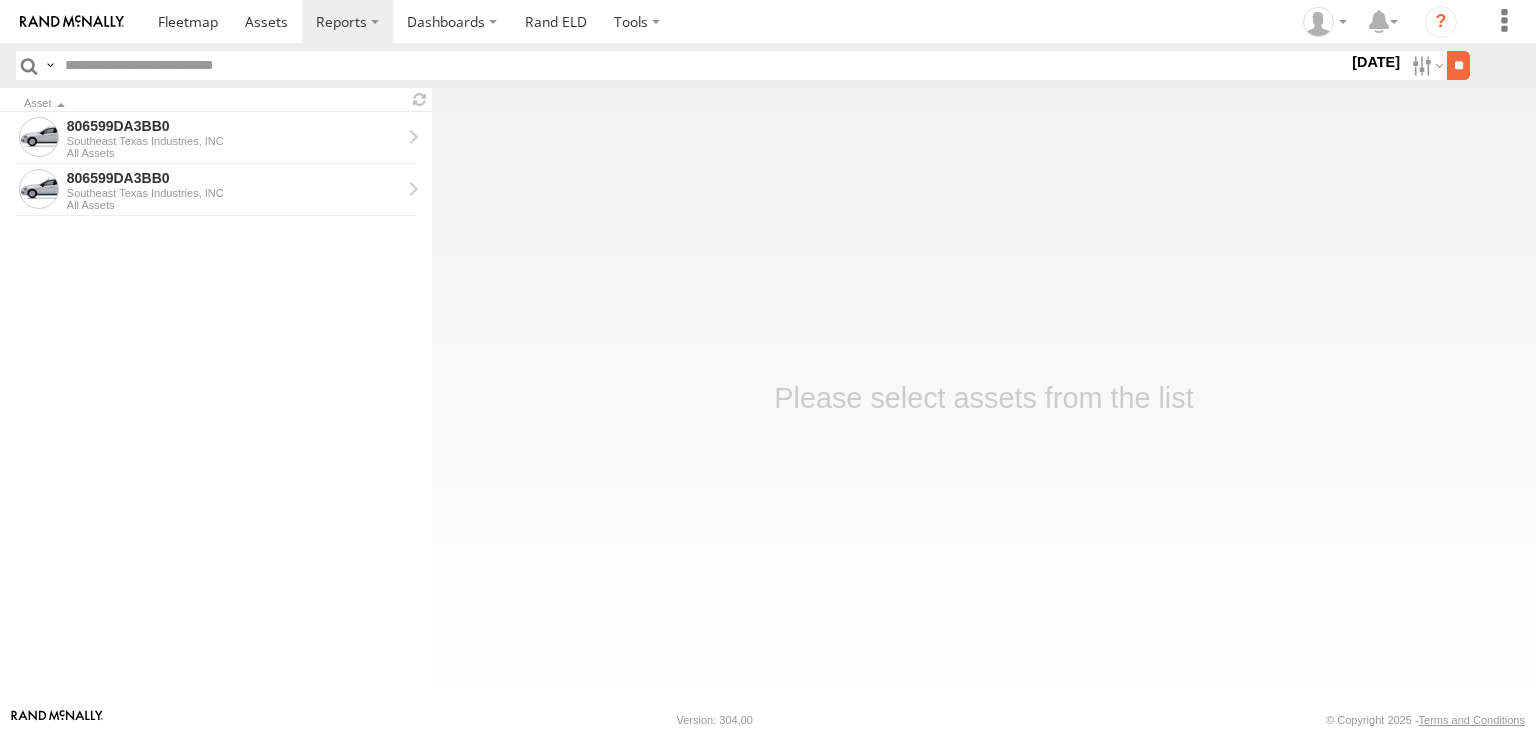 click on "**" at bounding box center [1458, 65] 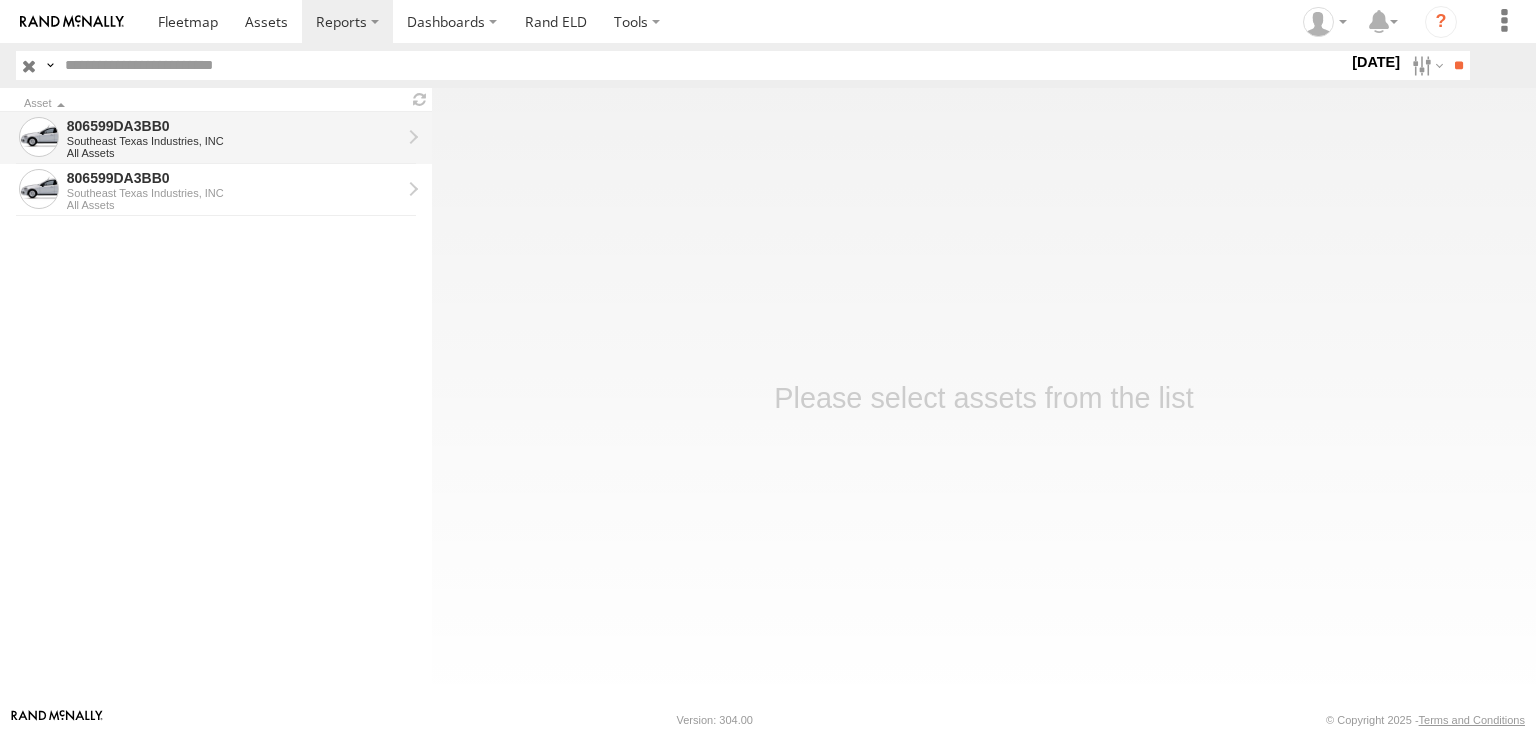 click on "806599DA3BB0" at bounding box center [234, 126] 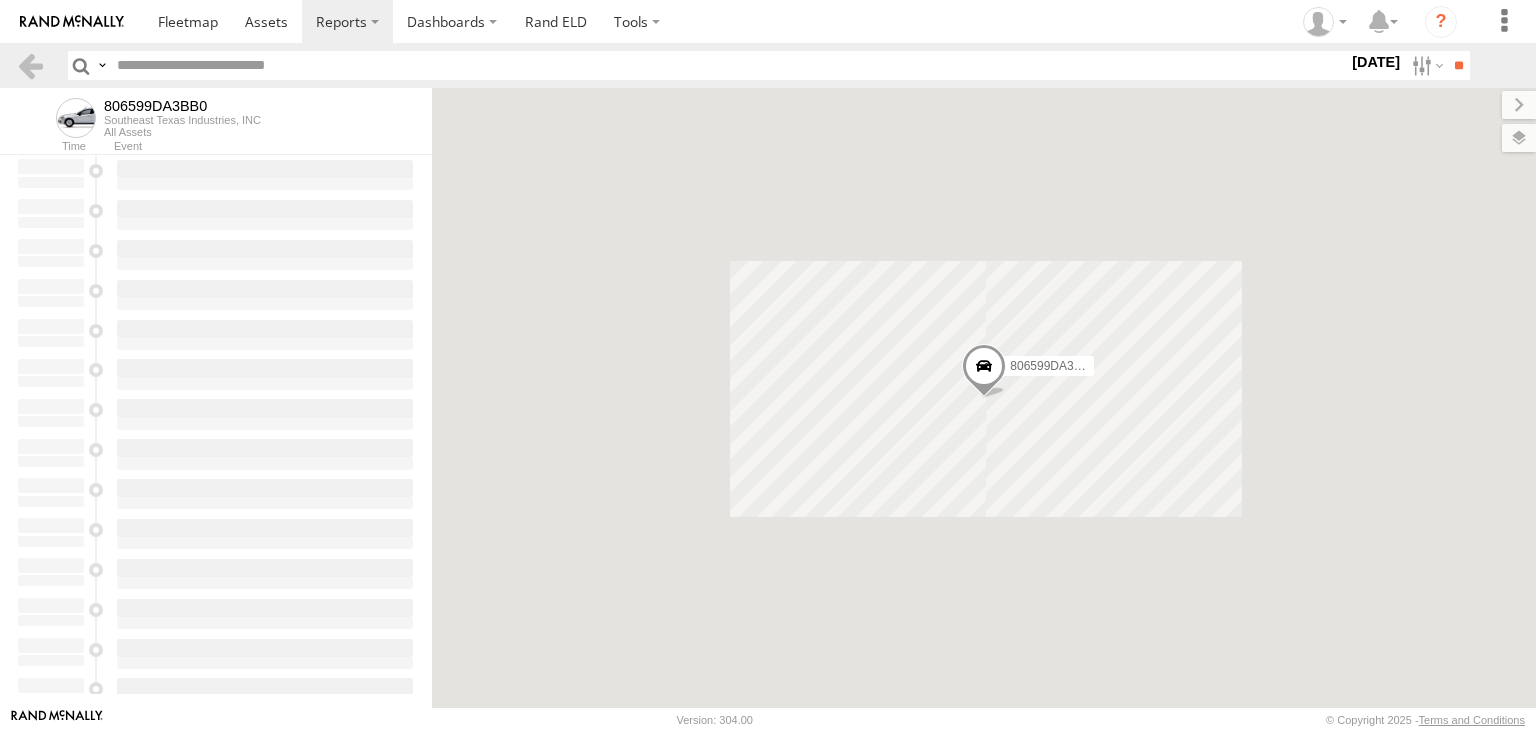 scroll, scrollTop: 0, scrollLeft: 0, axis: both 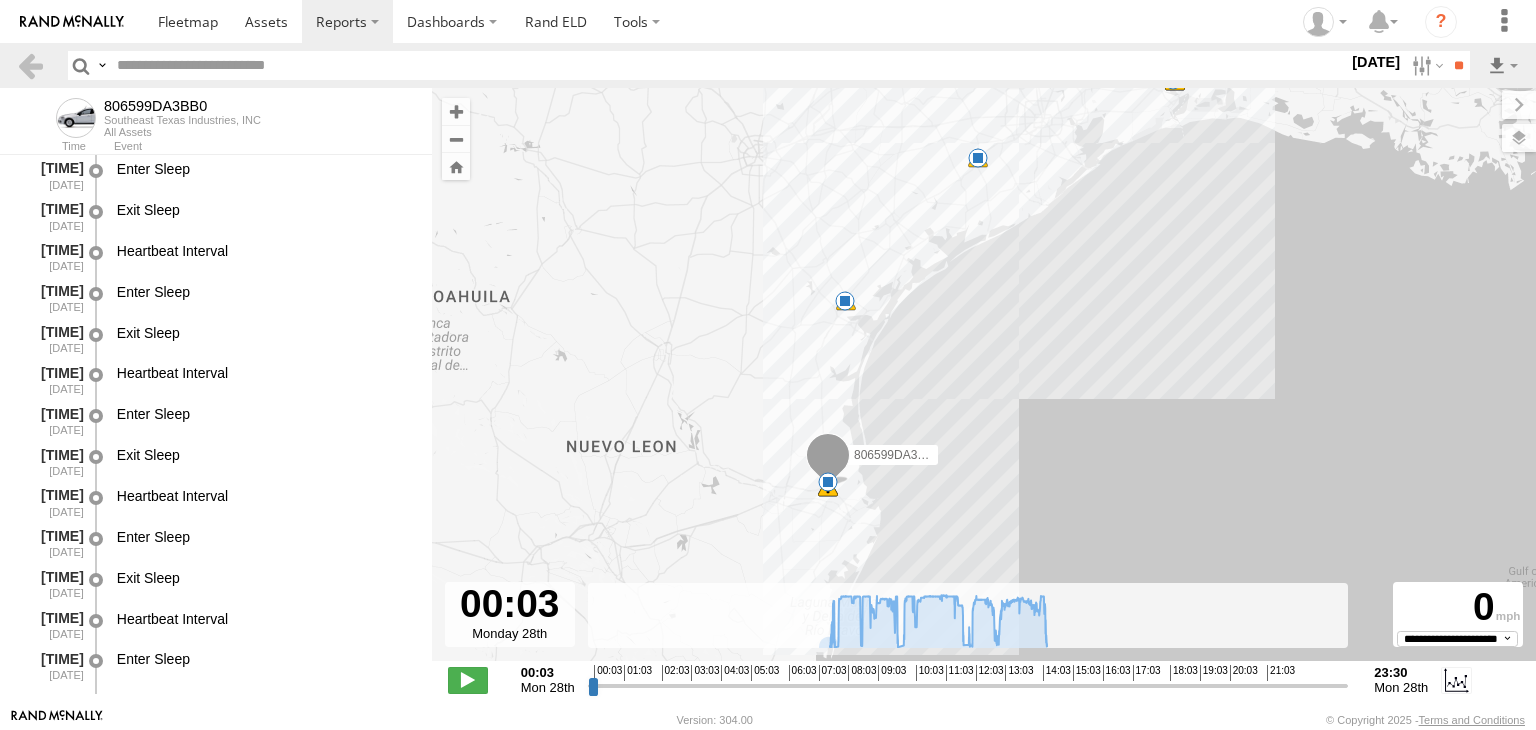 drag, startPoint x: 710, startPoint y: 457, endPoint x: 721, endPoint y: 354, distance: 103.58572 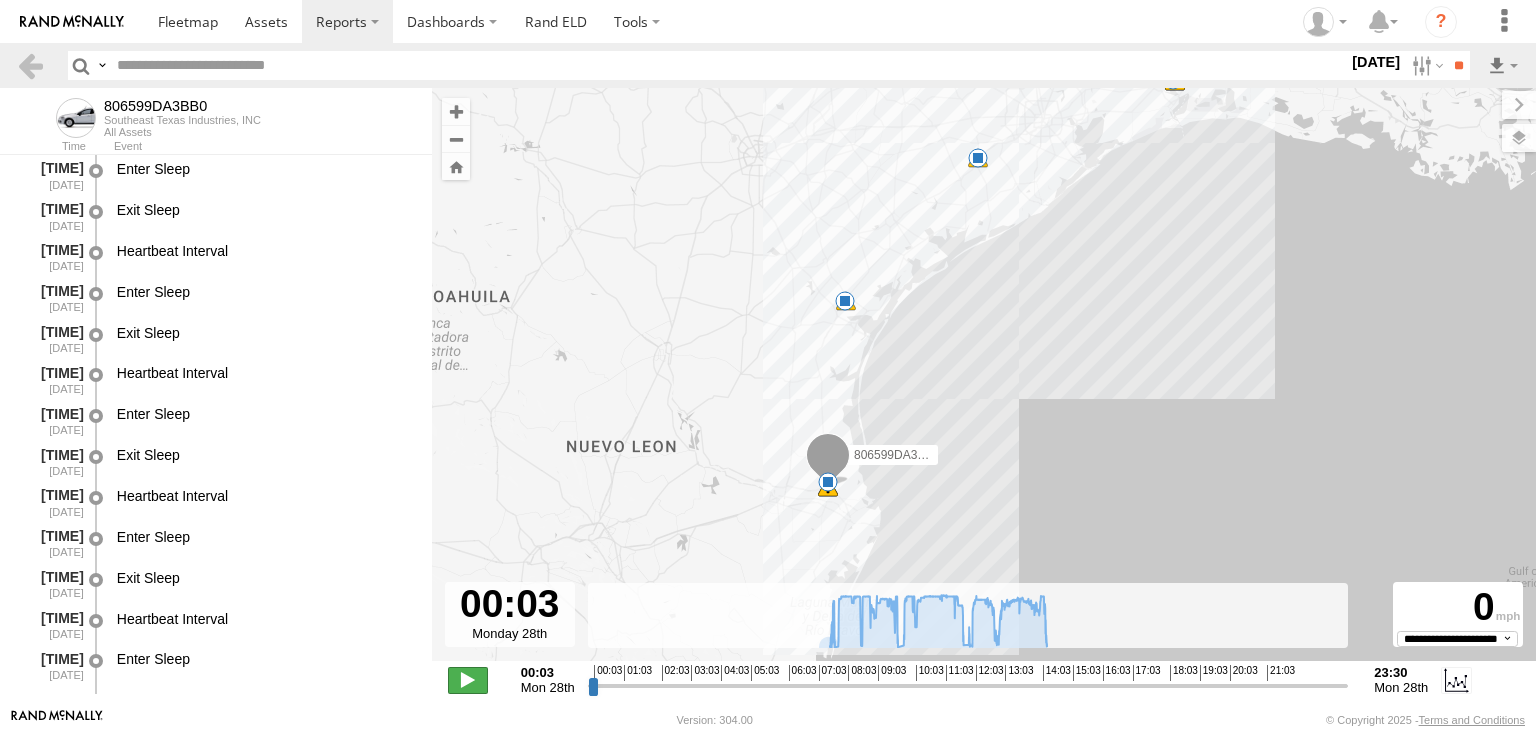click at bounding box center (468, 680) 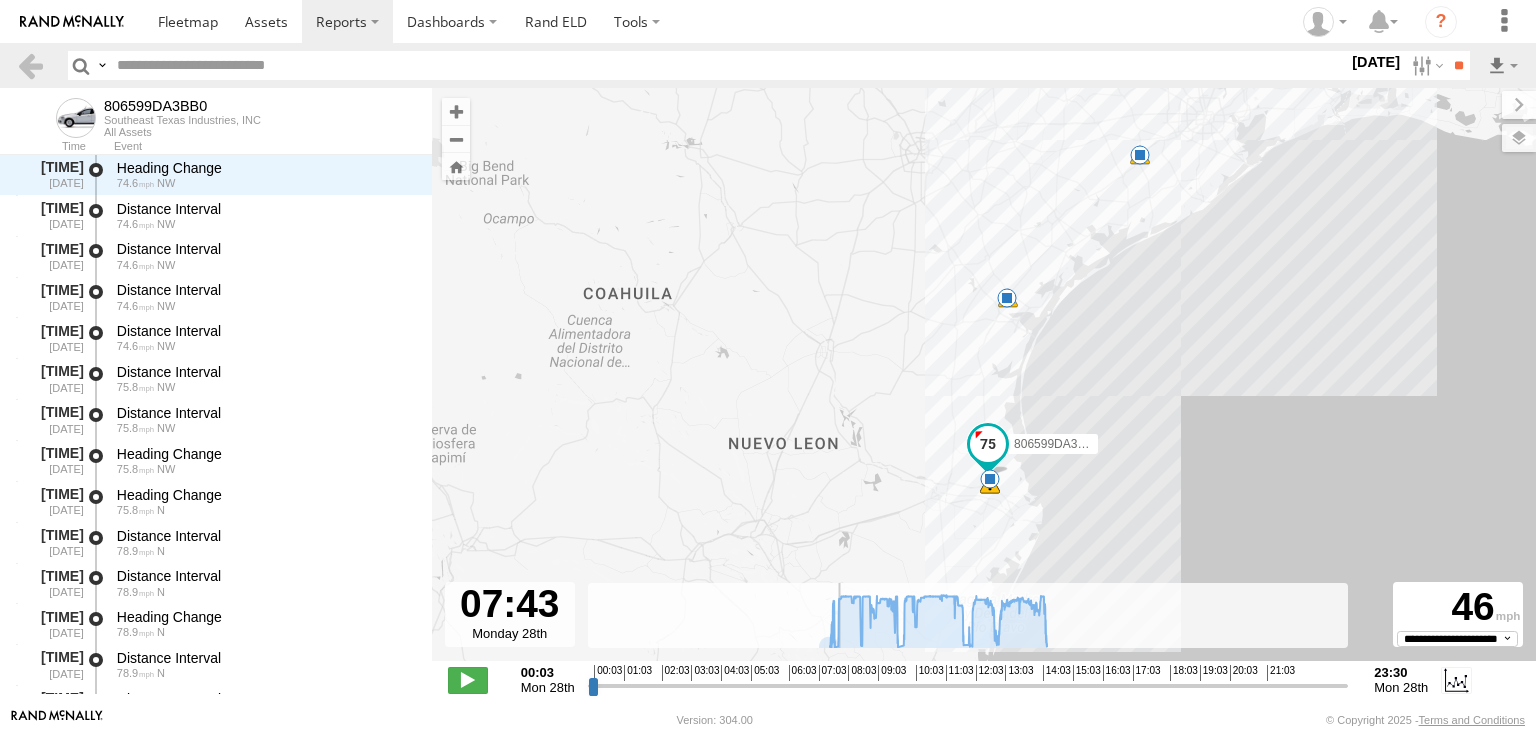drag, startPoint x: 596, startPoint y: 687, endPoint x: 836, endPoint y: 692, distance: 240.05208 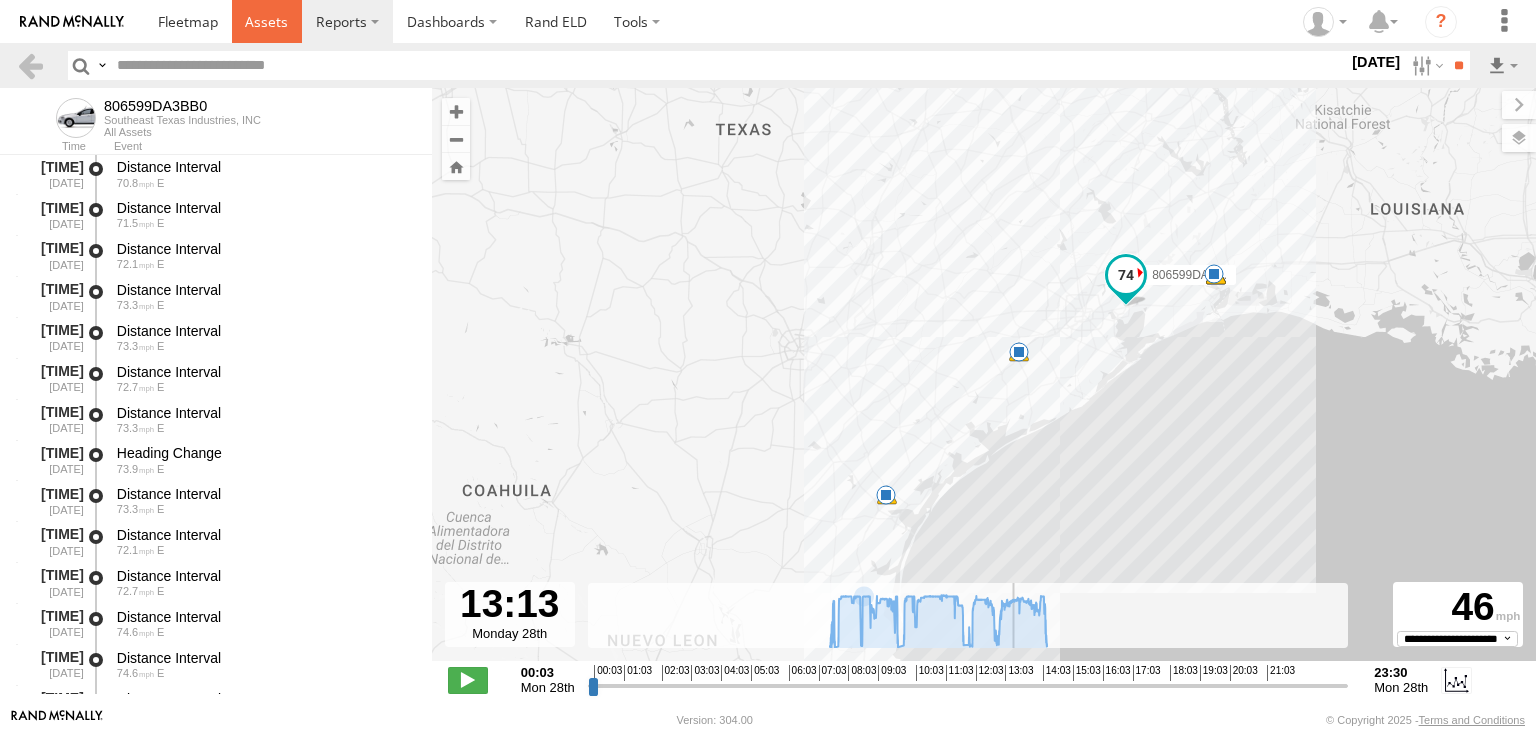 click at bounding box center (266, 21) 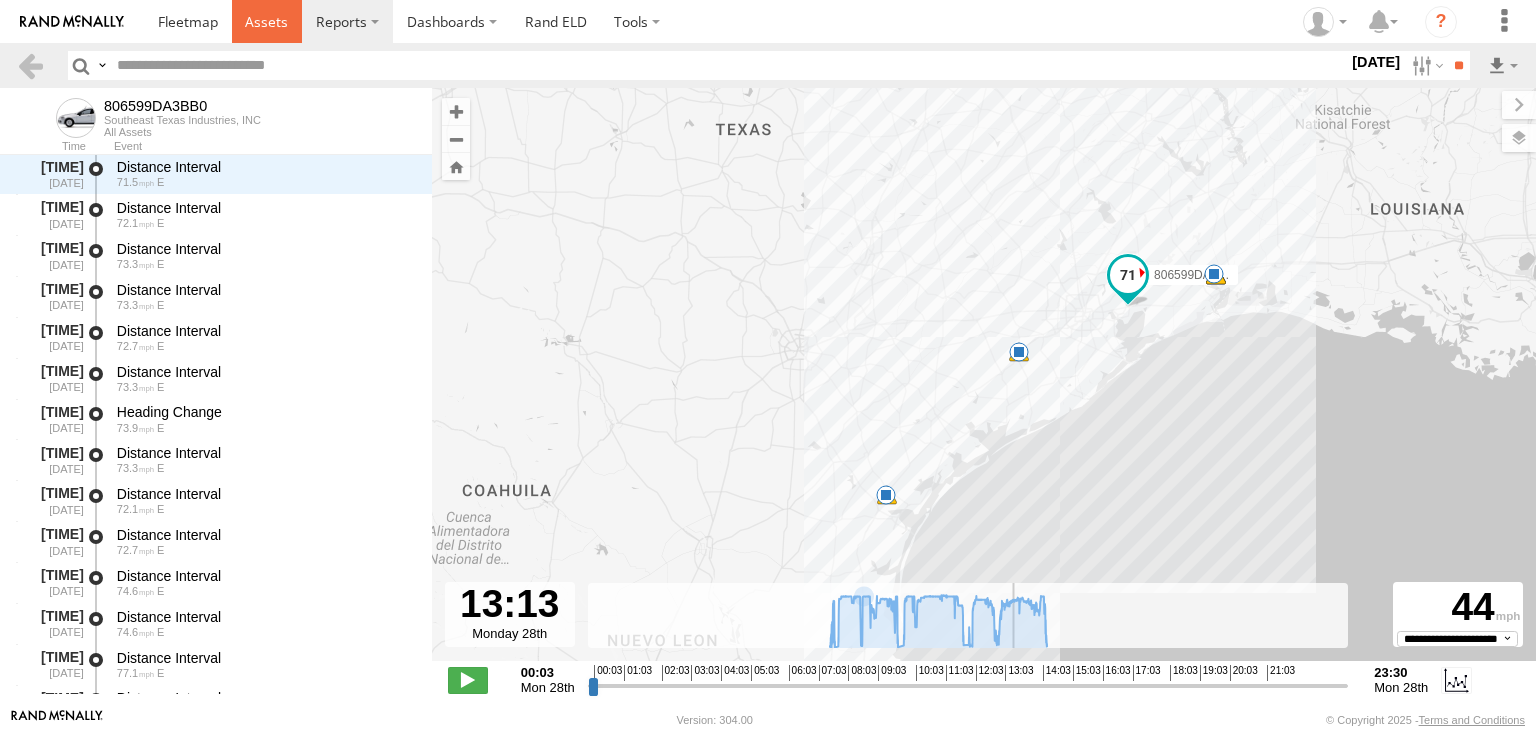 scroll, scrollTop: 55460, scrollLeft: 0, axis: vertical 